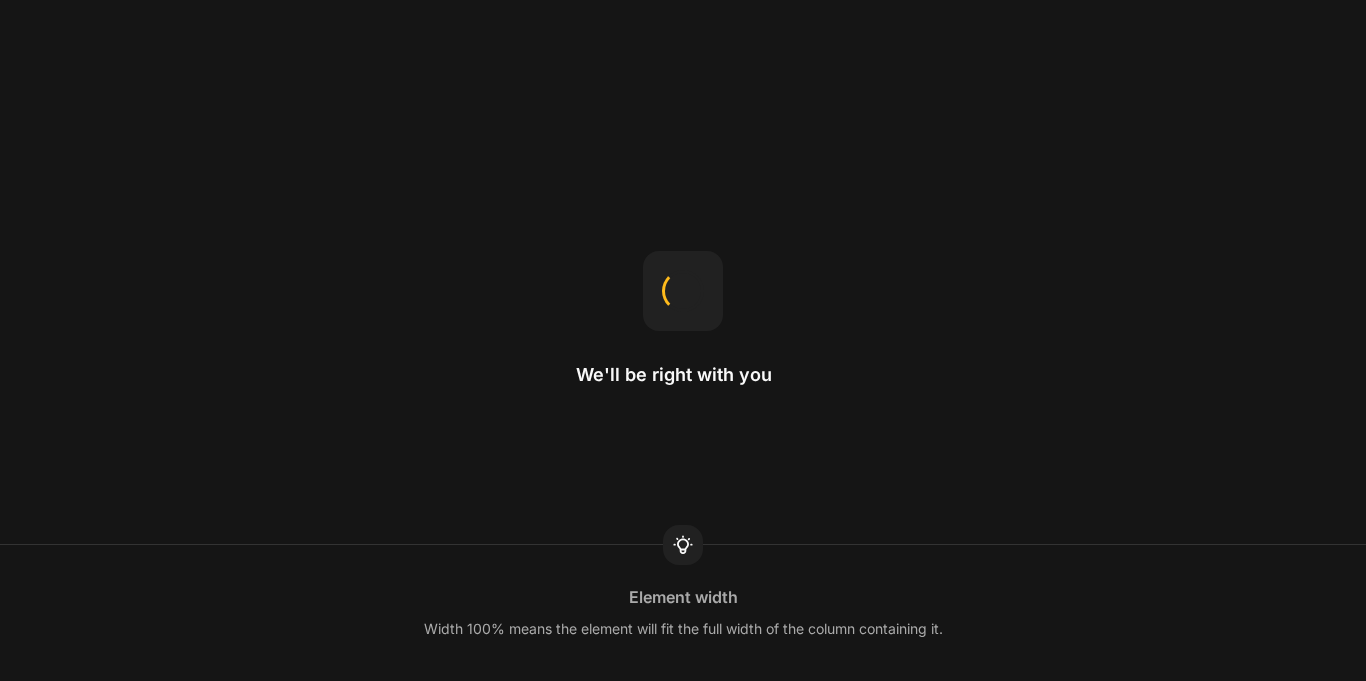 scroll, scrollTop: 0, scrollLeft: 0, axis: both 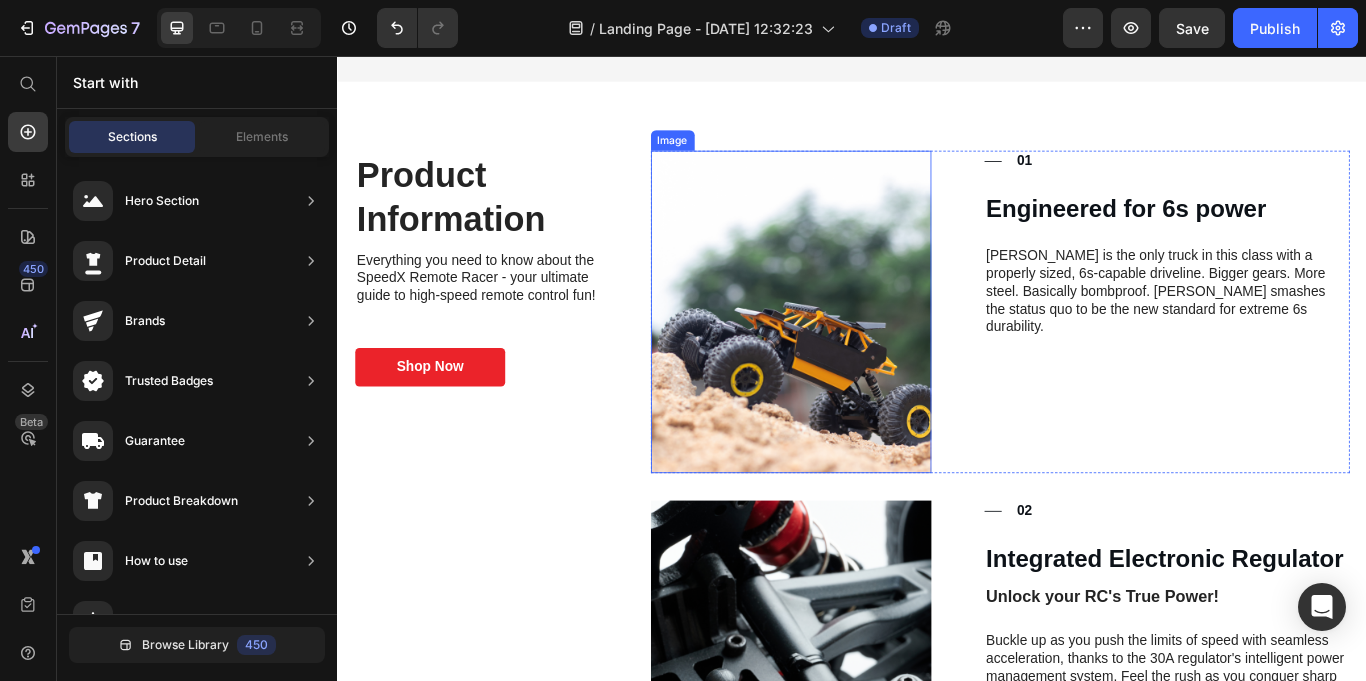 click at bounding box center (865, 354) 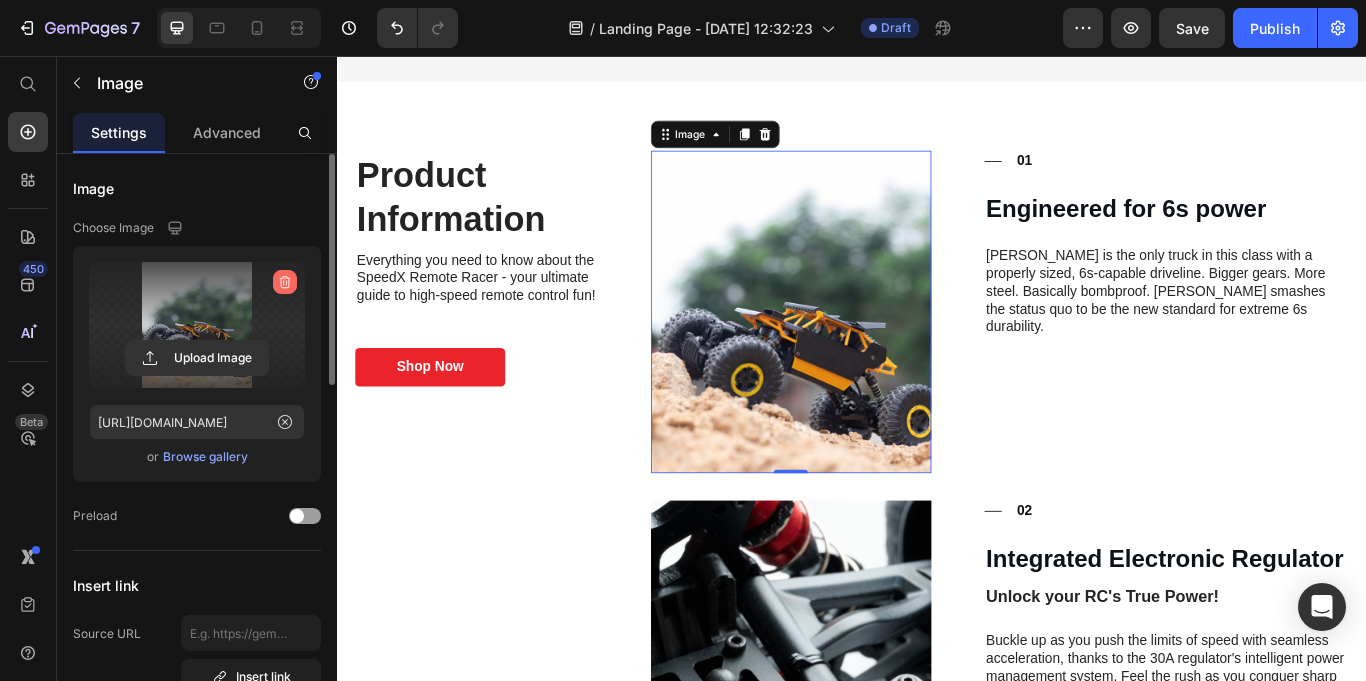 click at bounding box center [285, 282] 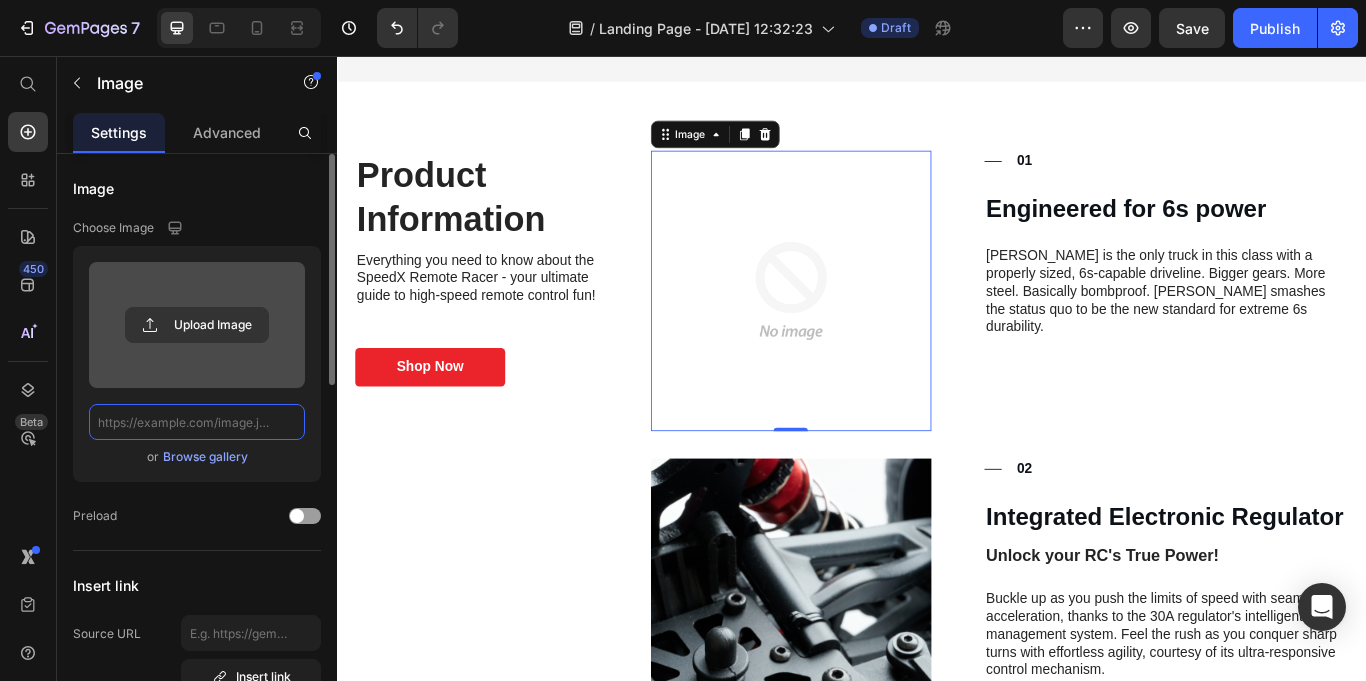 scroll, scrollTop: 0, scrollLeft: 0, axis: both 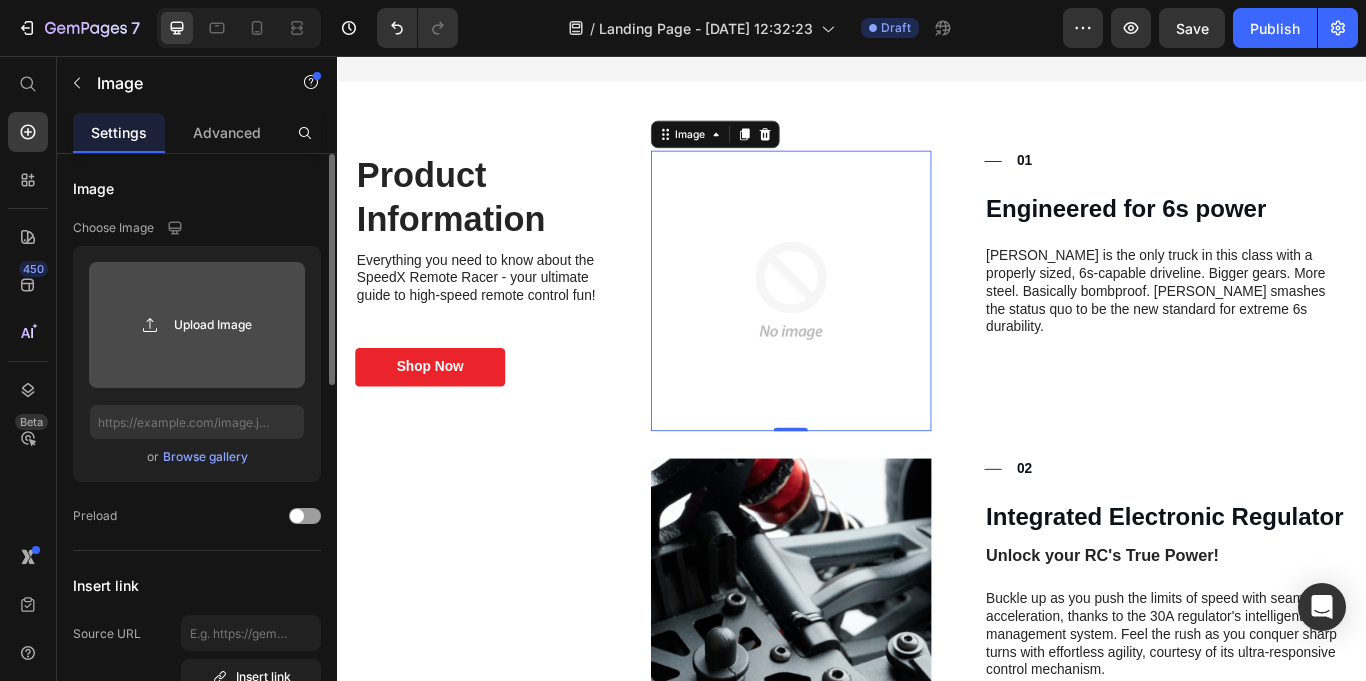 click 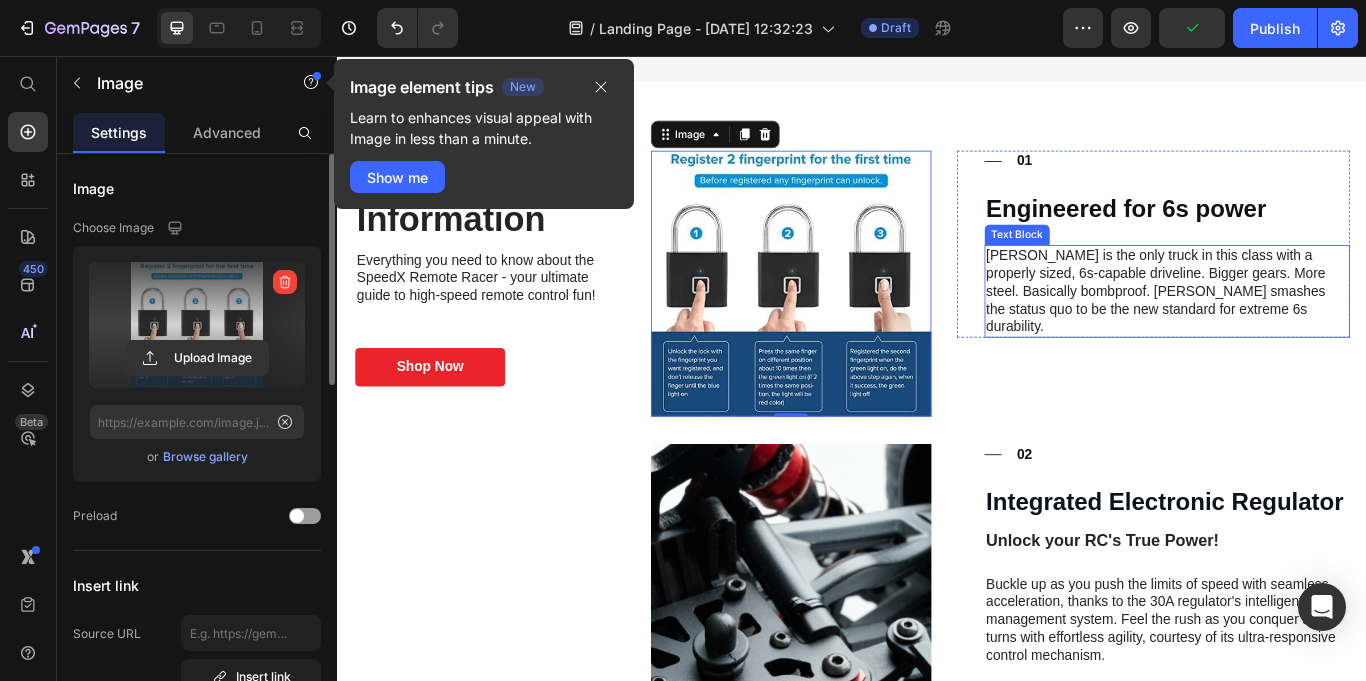 type on "[URL][DOMAIN_NAME]" 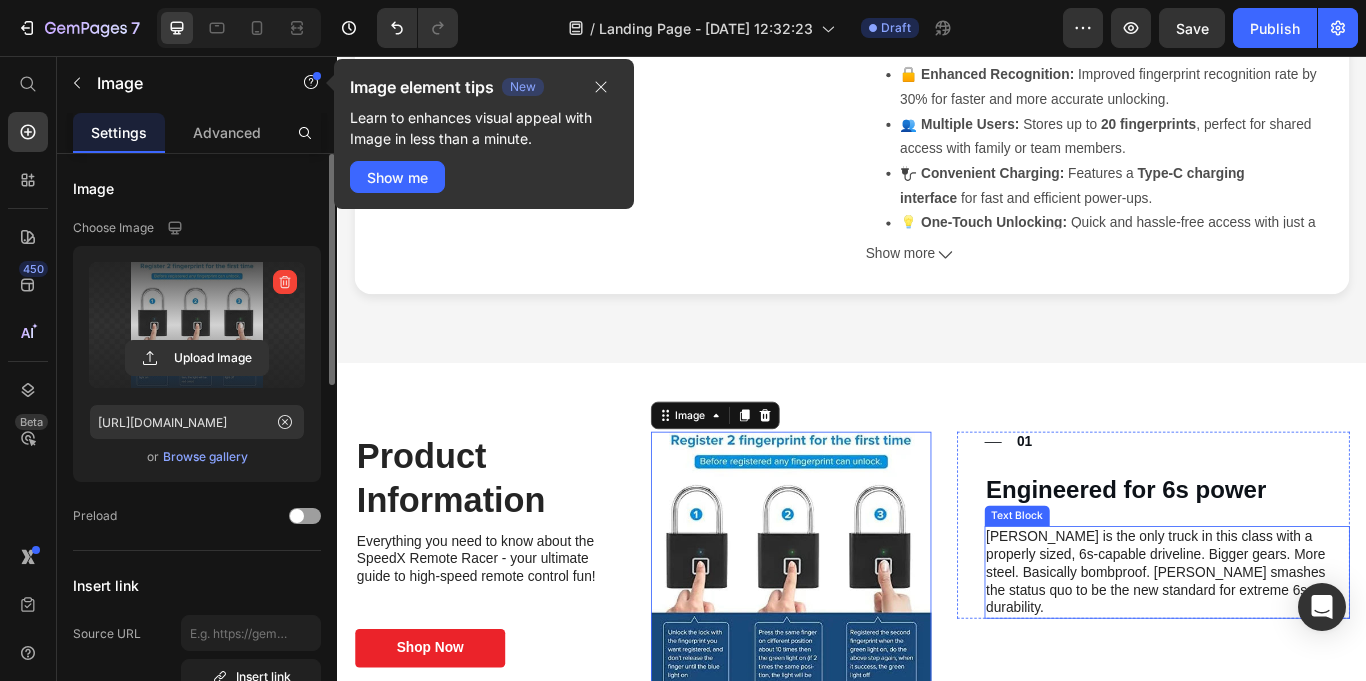 scroll, scrollTop: 656, scrollLeft: 0, axis: vertical 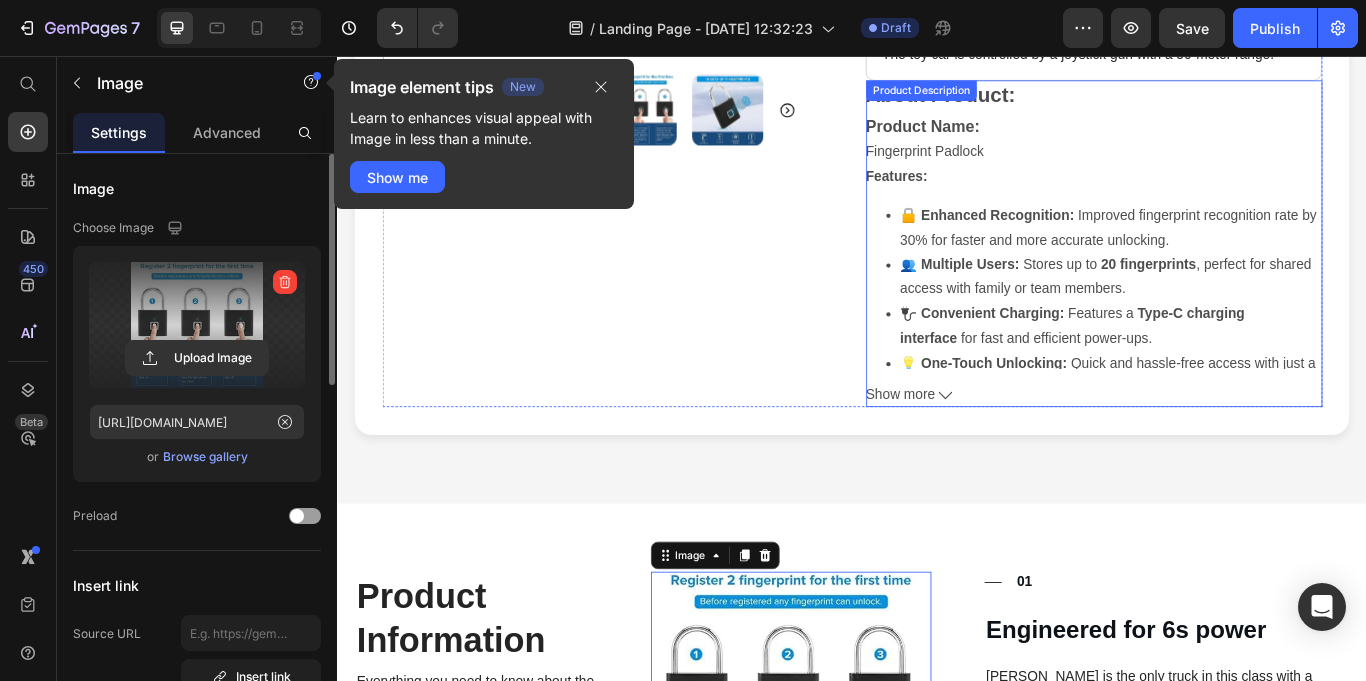 click 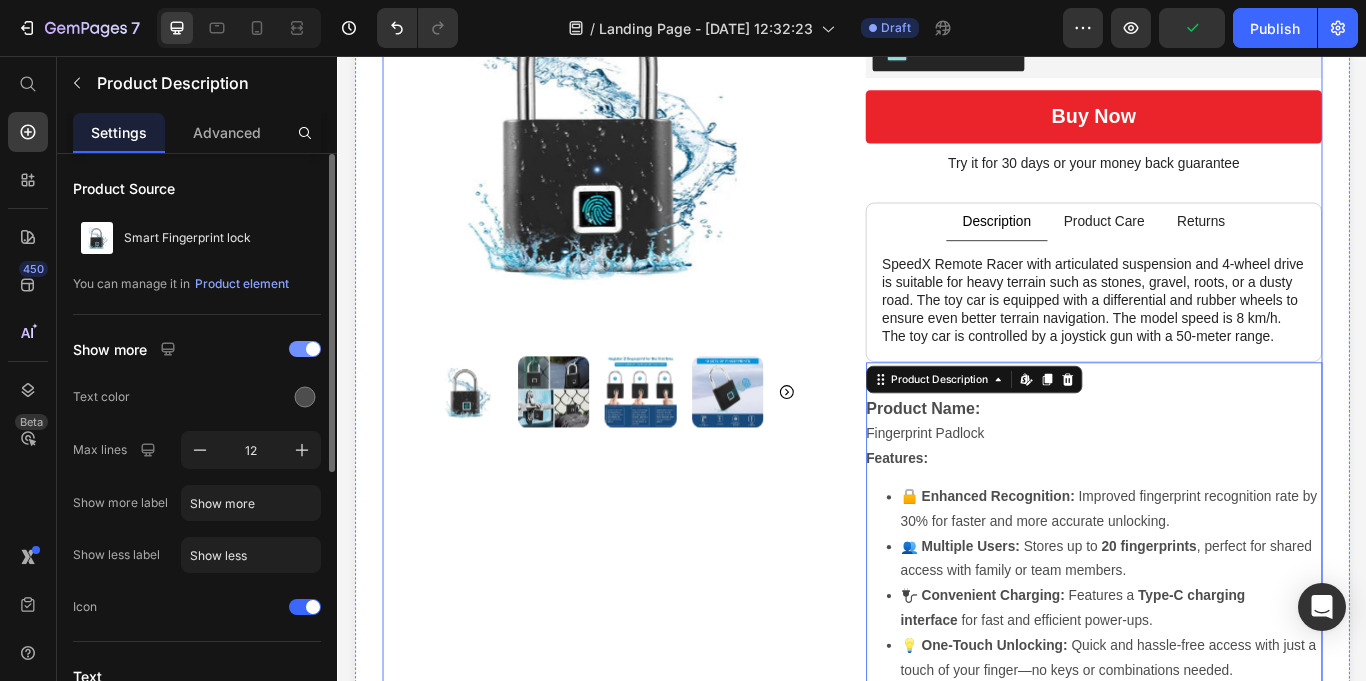 scroll, scrollTop: 0, scrollLeft: 0, axis: both 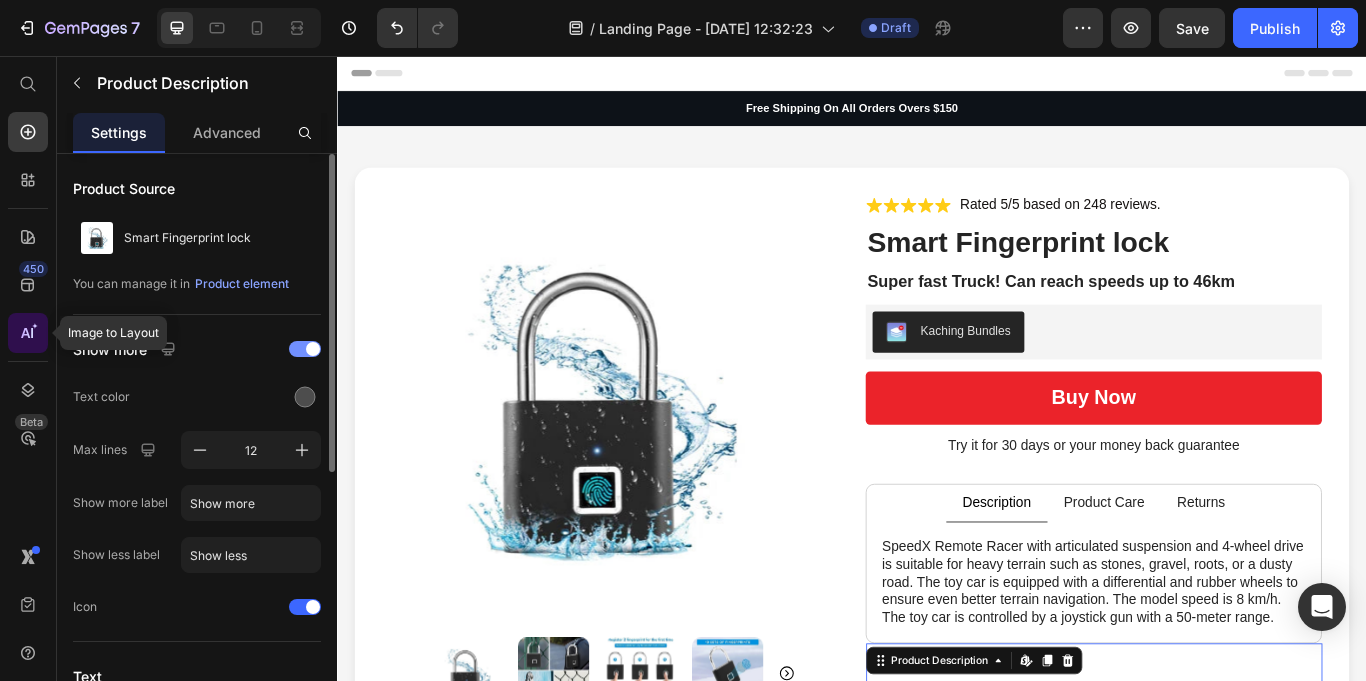 click 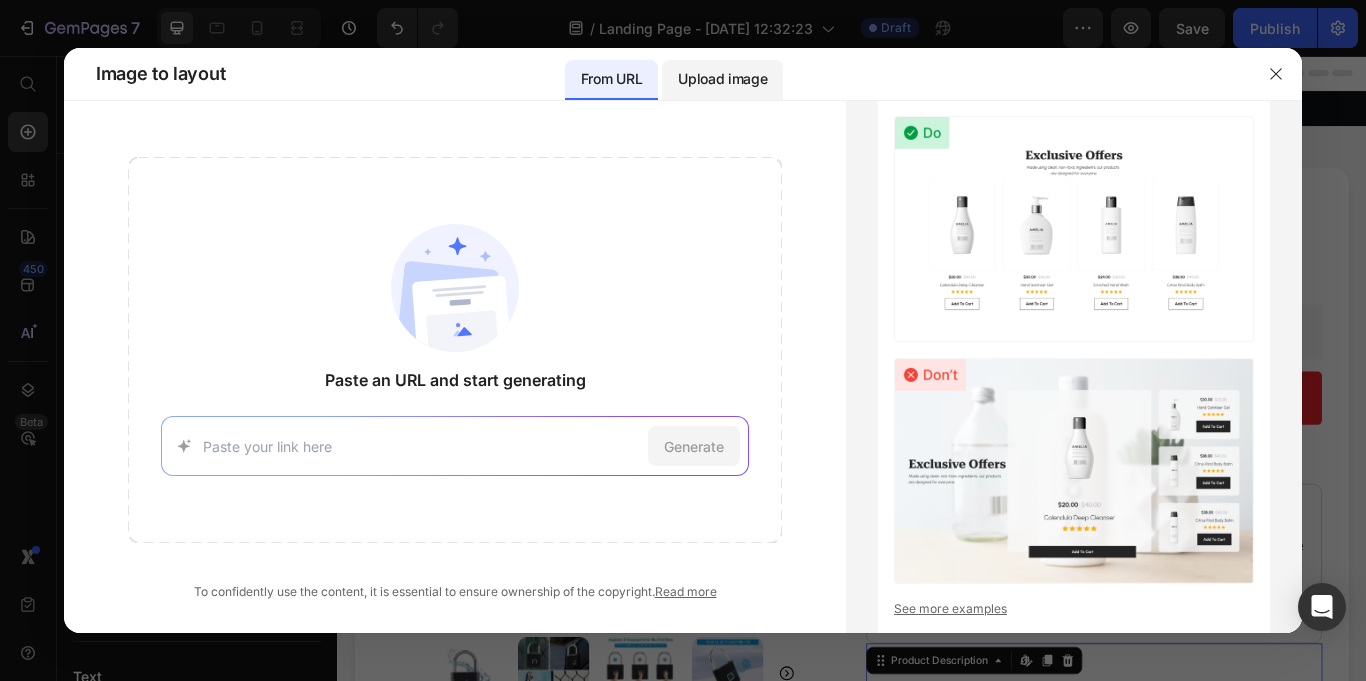click on "Upload image" at bounding box center (722, 79) 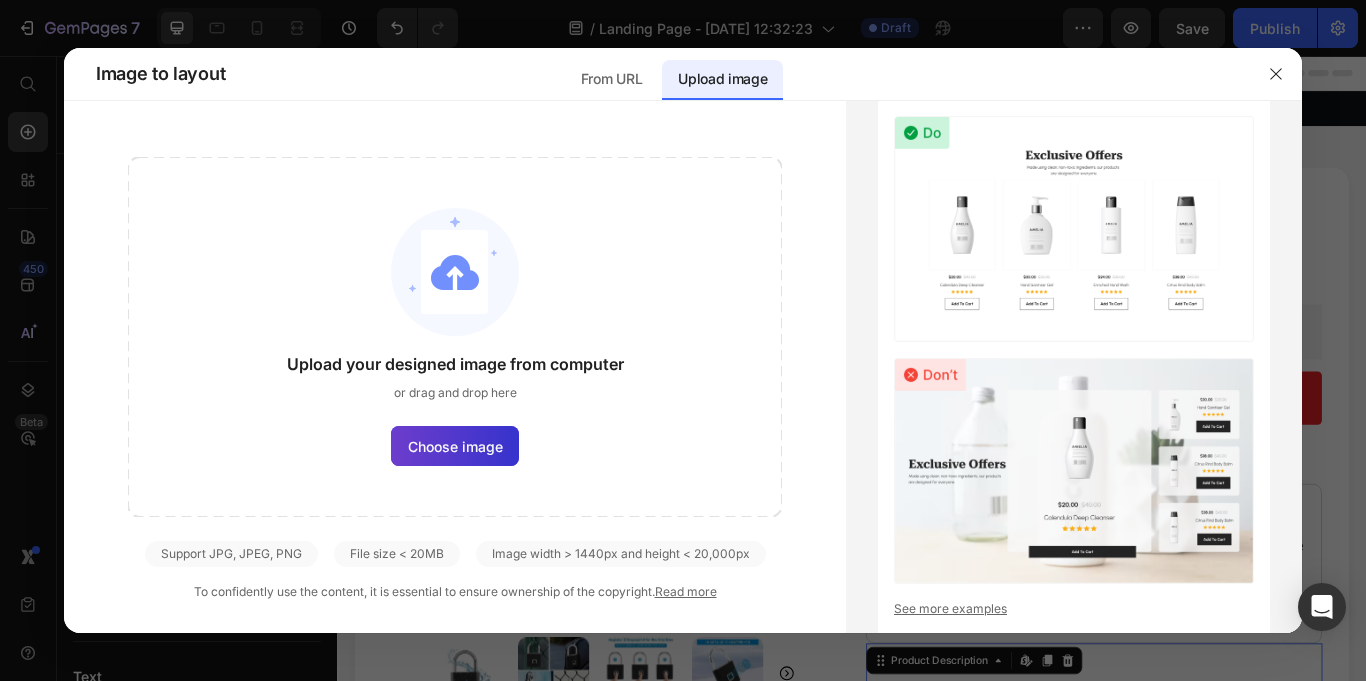 click on "Choose image" at bounding box center [455, 446] 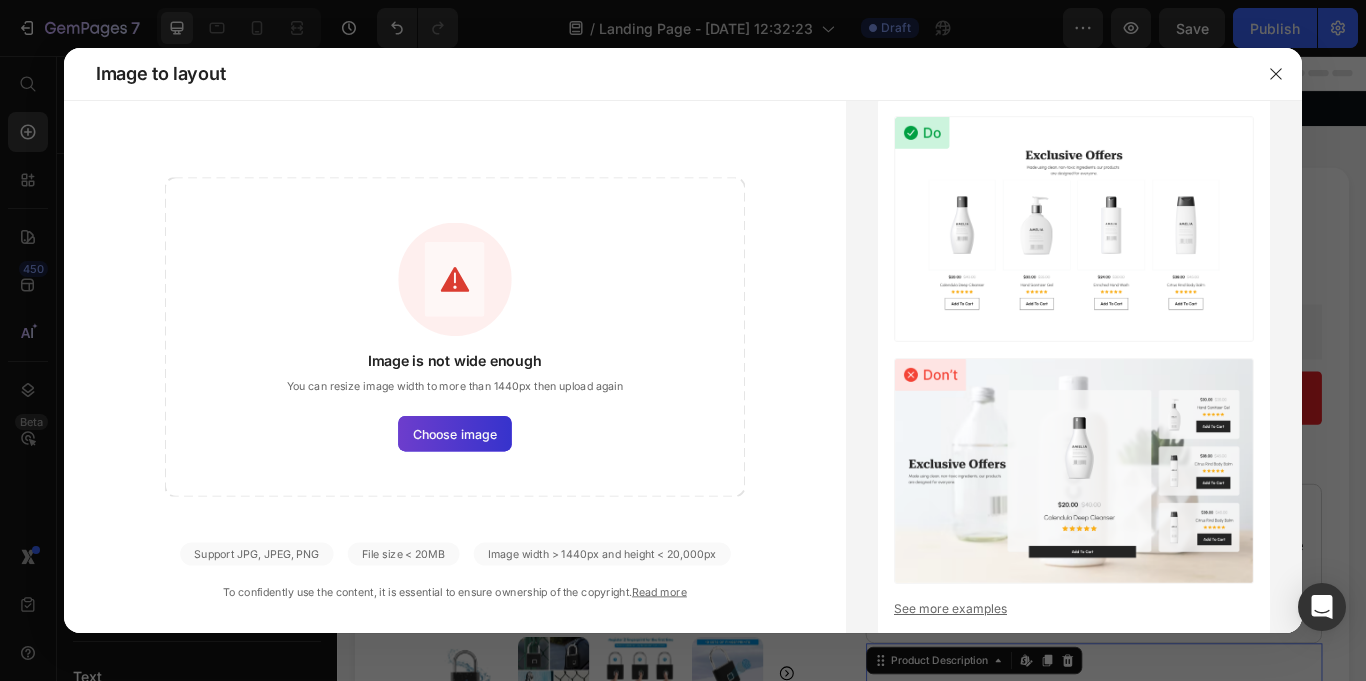 click on "Choose image" at bounding box center [455, 433] 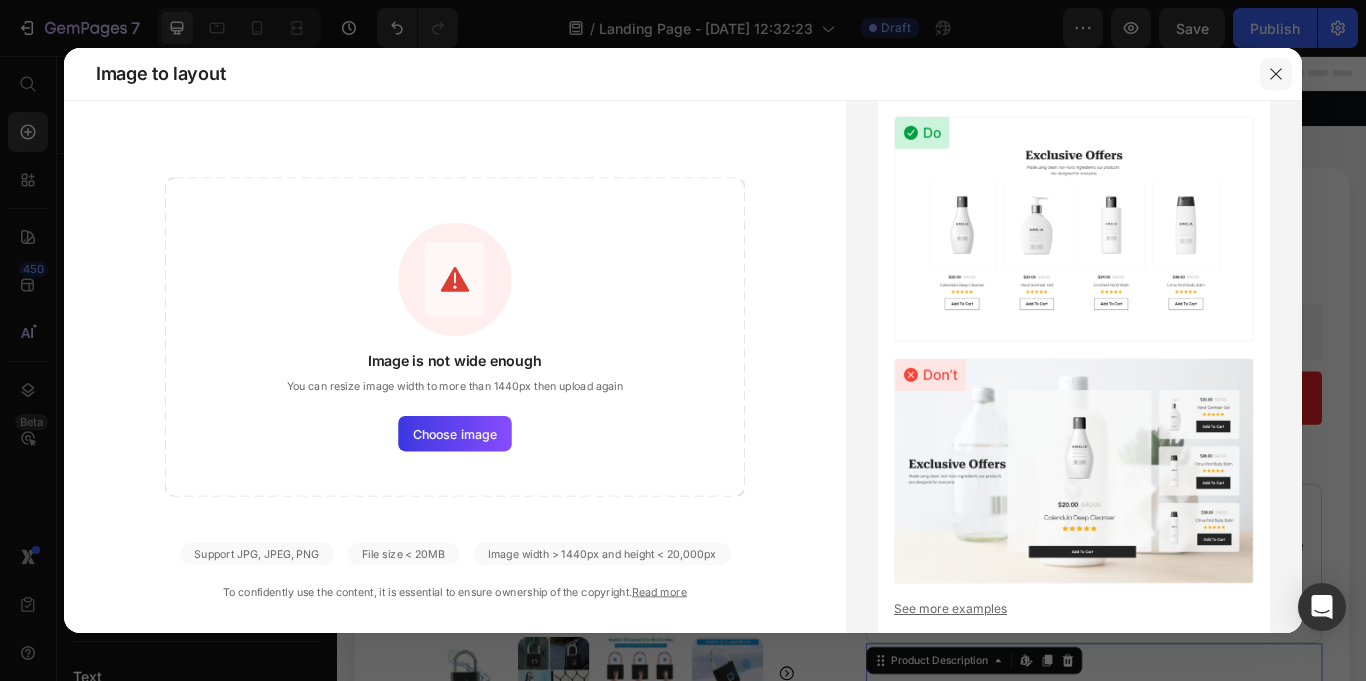 click 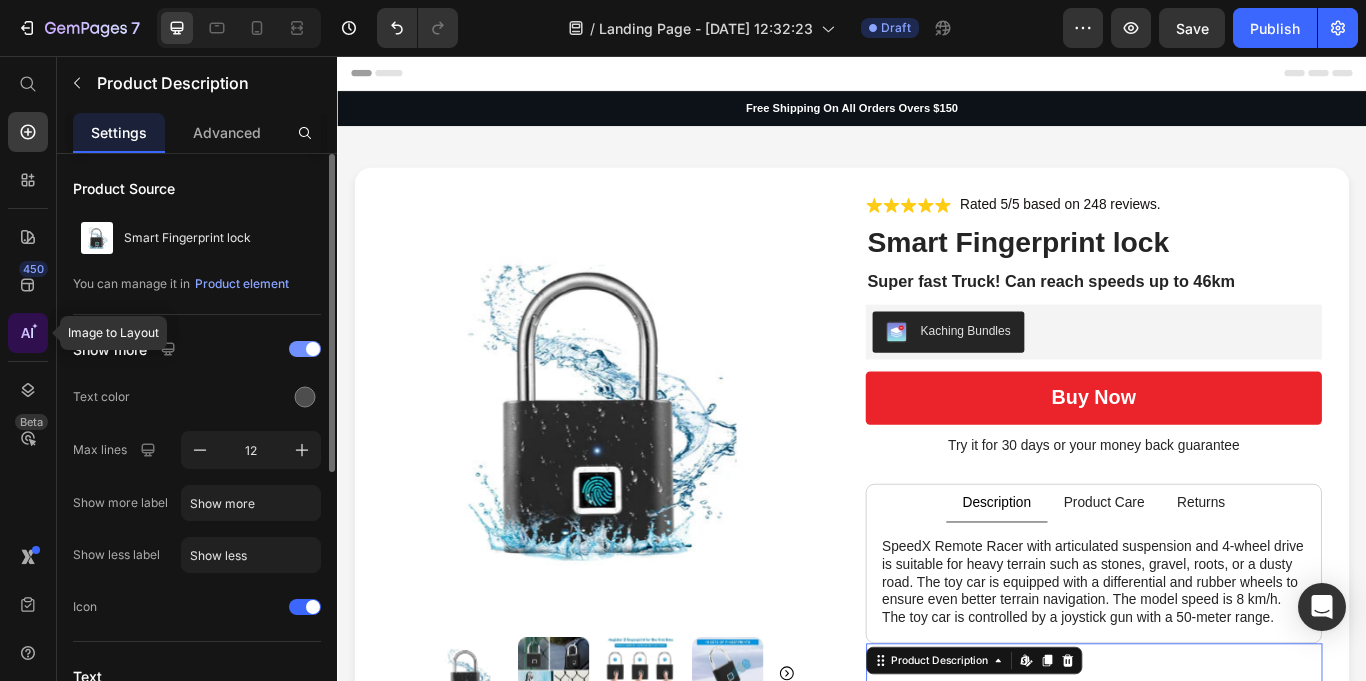 click 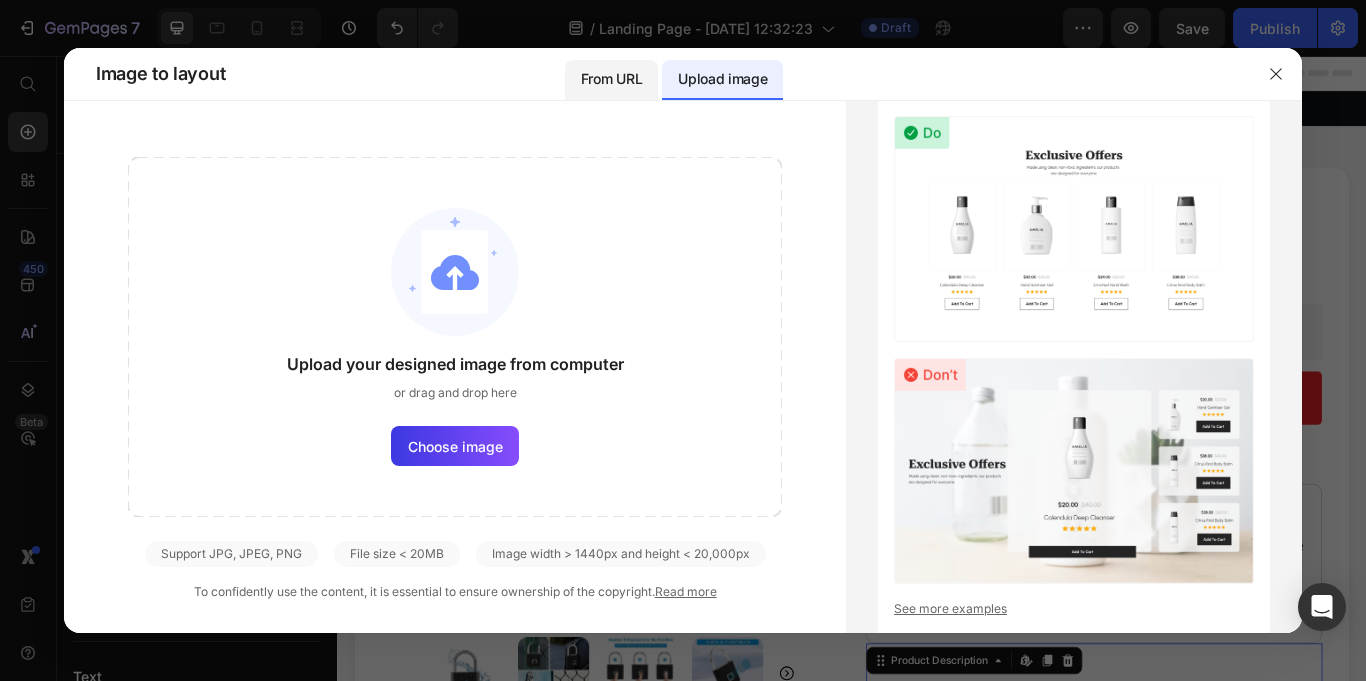 click on "From URL" at bounding box center (611, 79) 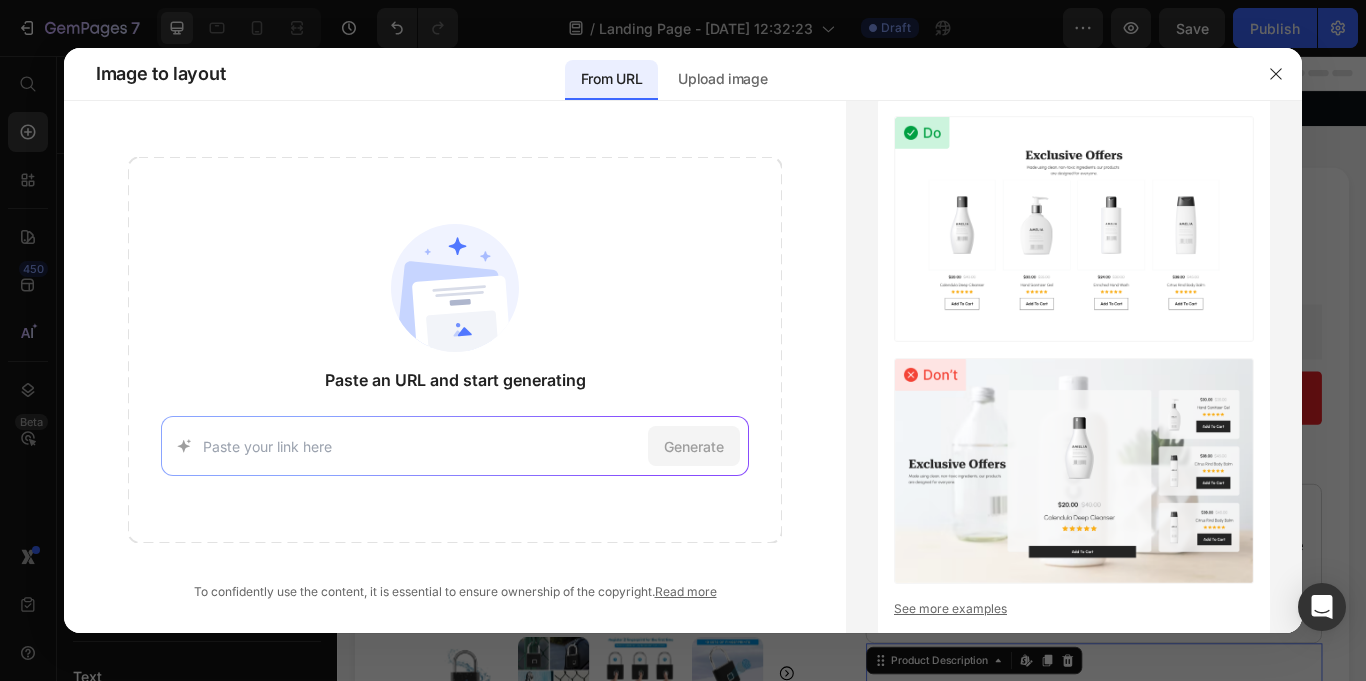 click on "Generate" at bounding box center (455, 446) 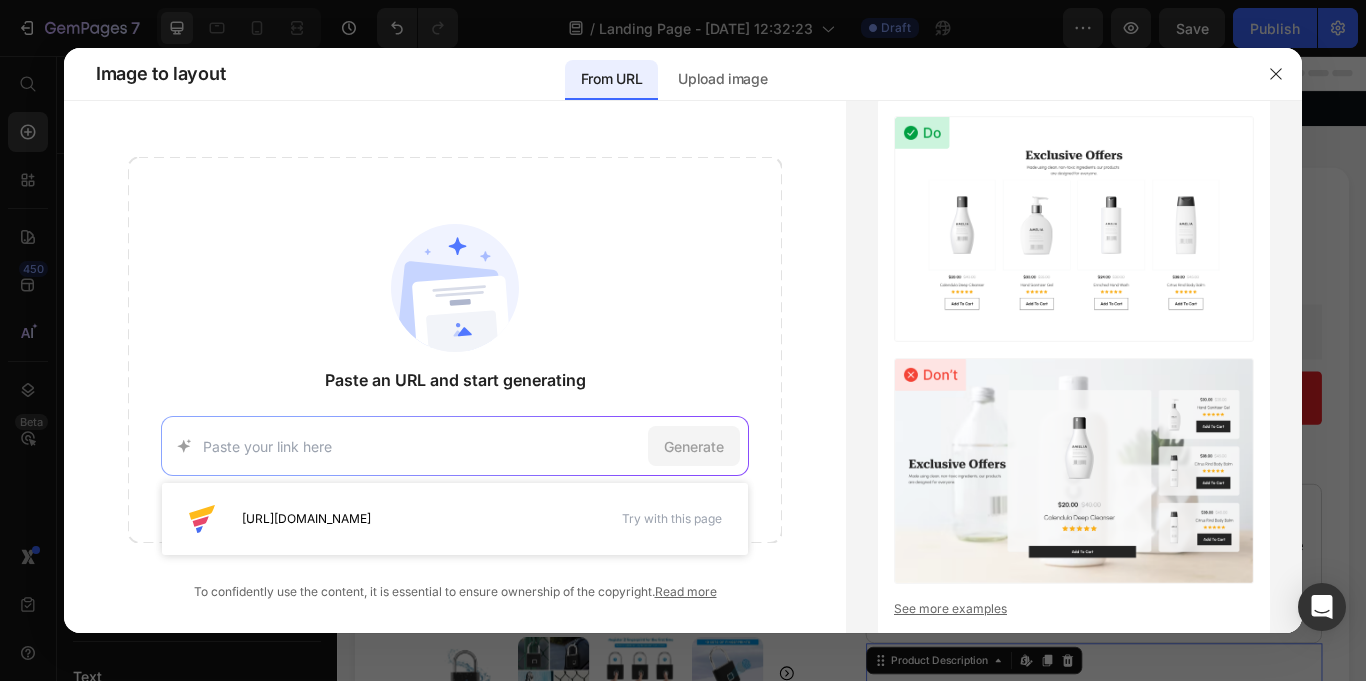 paste on "[URL][DOMAIN_NAME]" 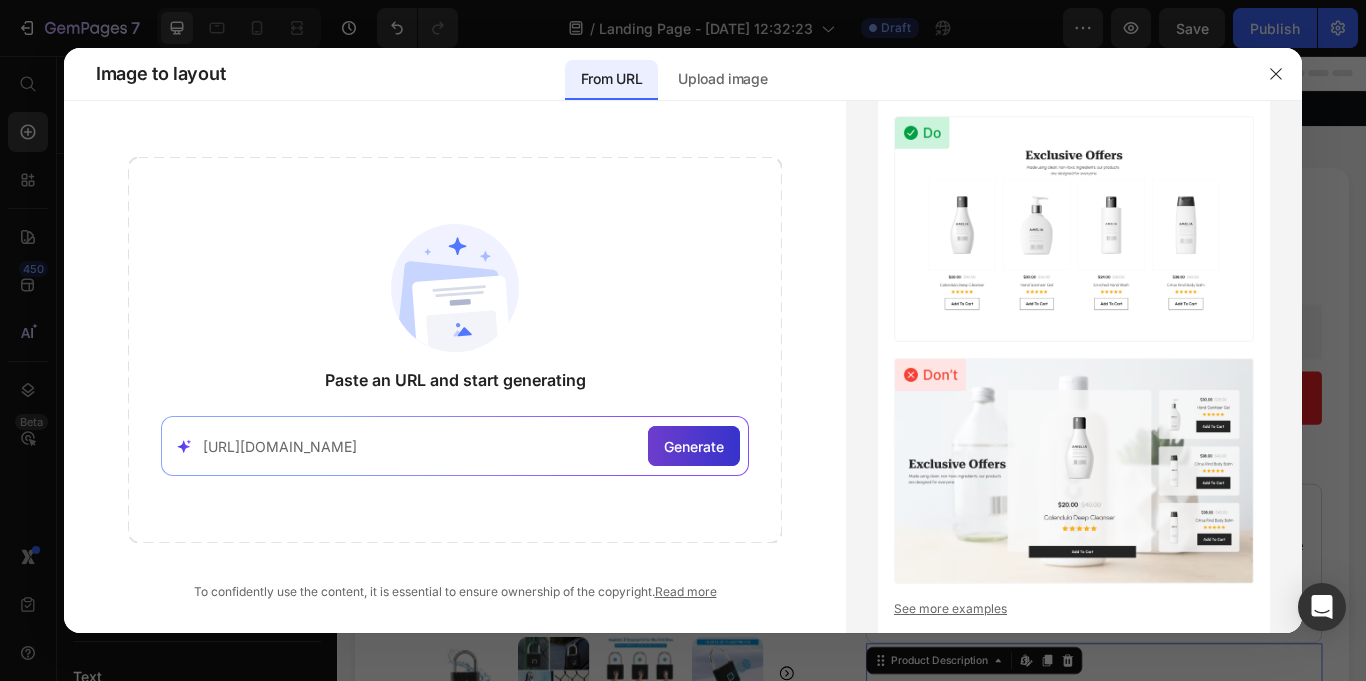 type on "[URL][DOMAIN_NAME]" 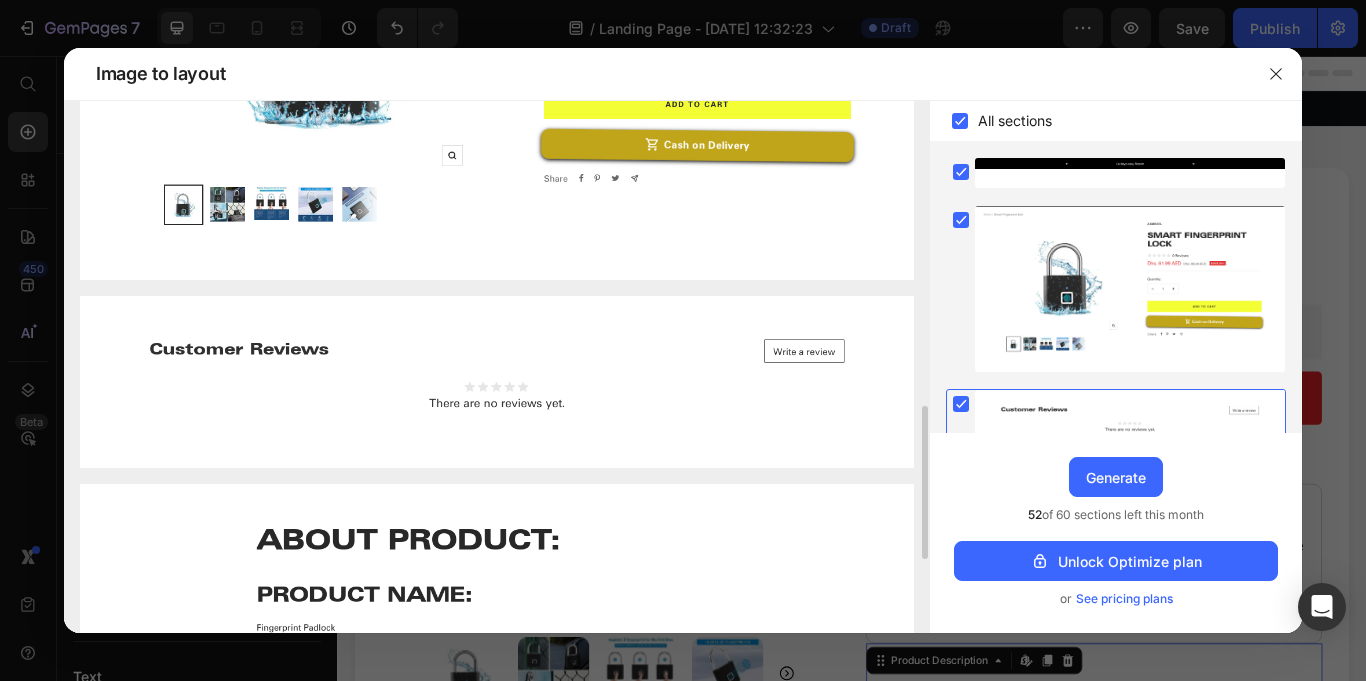 scroll, scrollTop: 492, scrollLeft: 0, axis: vertical 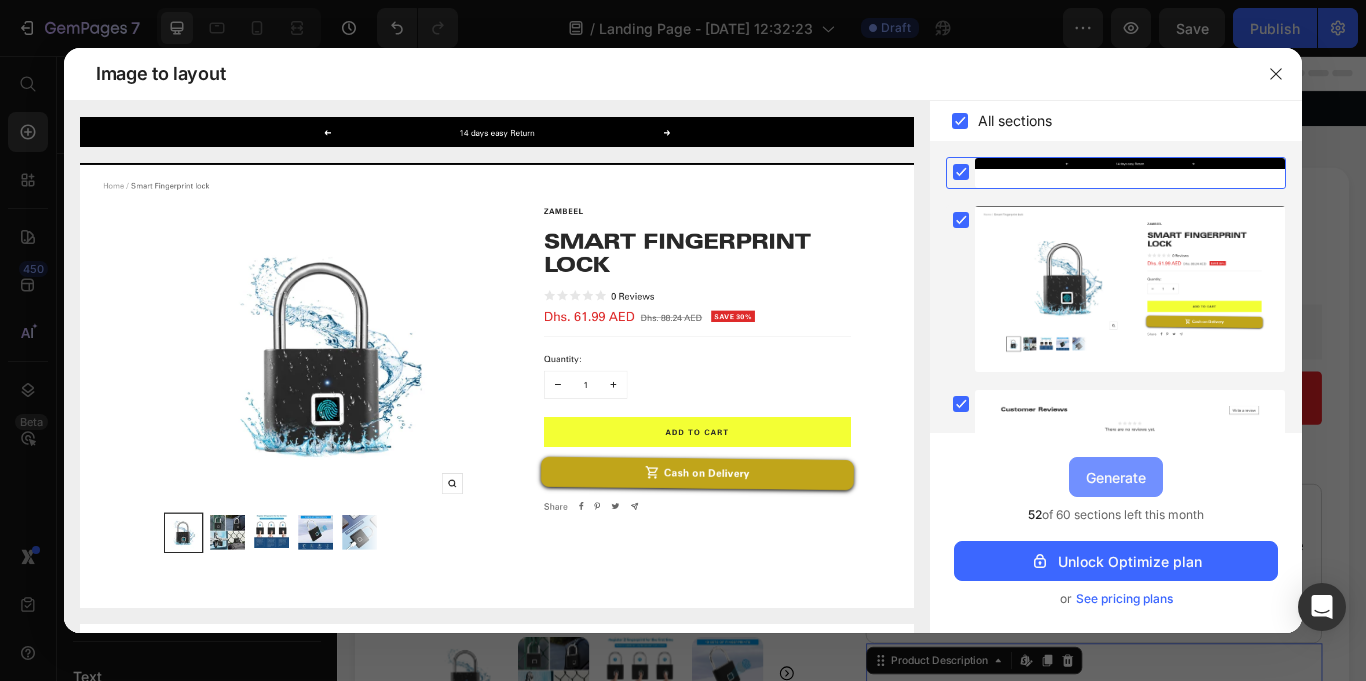 drag, startPoint x: 1131, startPoint y: 490, endPoint x: 145, endPoint y: 318, distance: 1000.8896 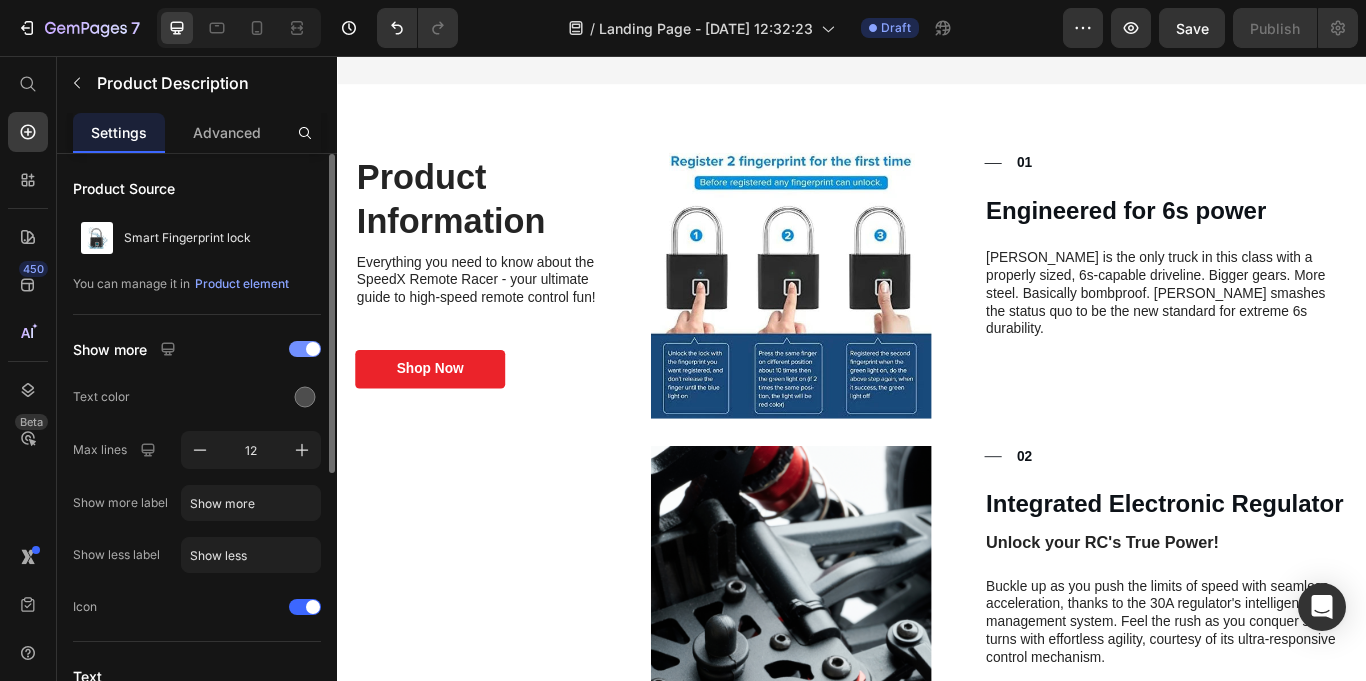 scroll, scrollTop: 0, scrollLeft: 0, axis: both 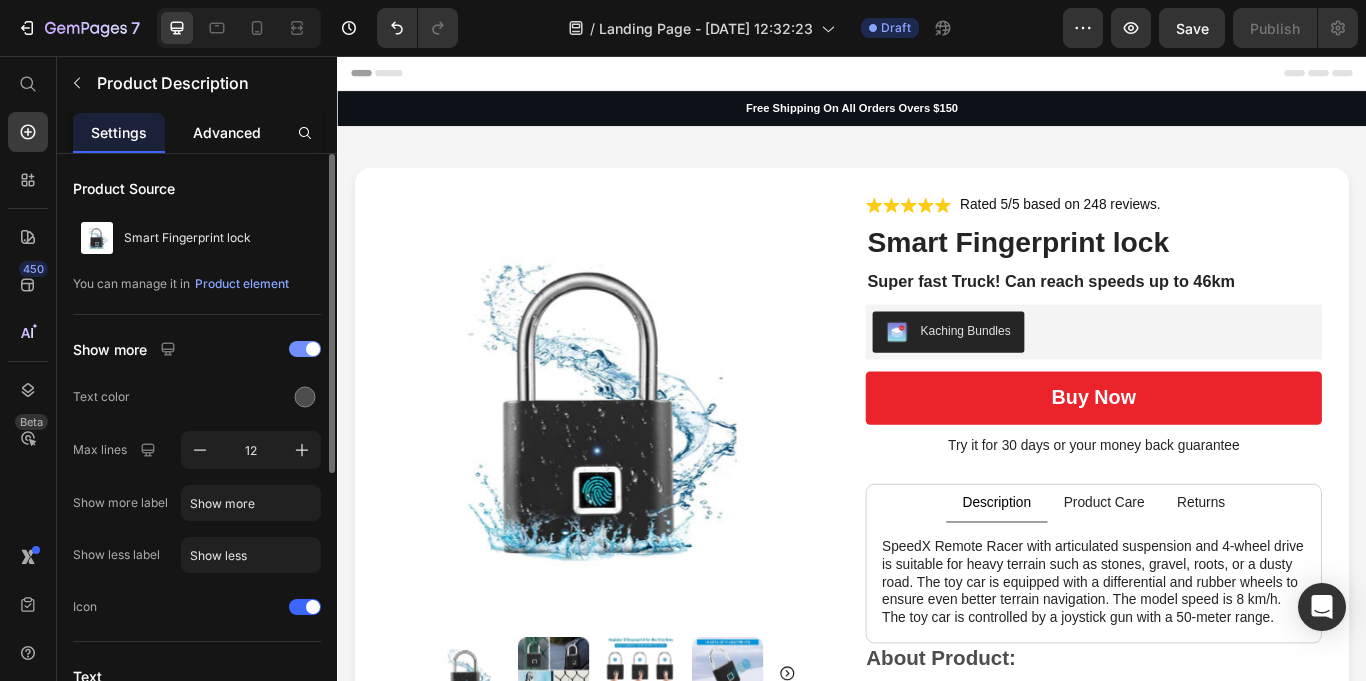 click on "Advanced" at bounding box center (227, 132) 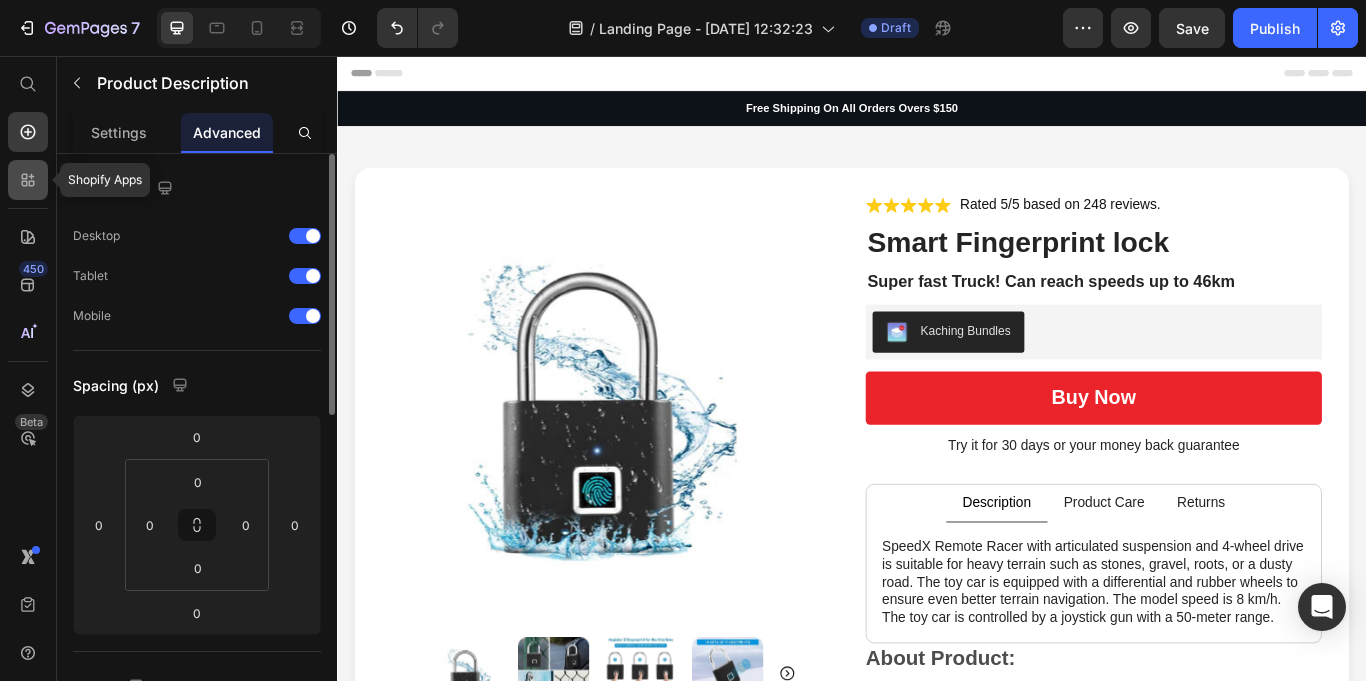 click 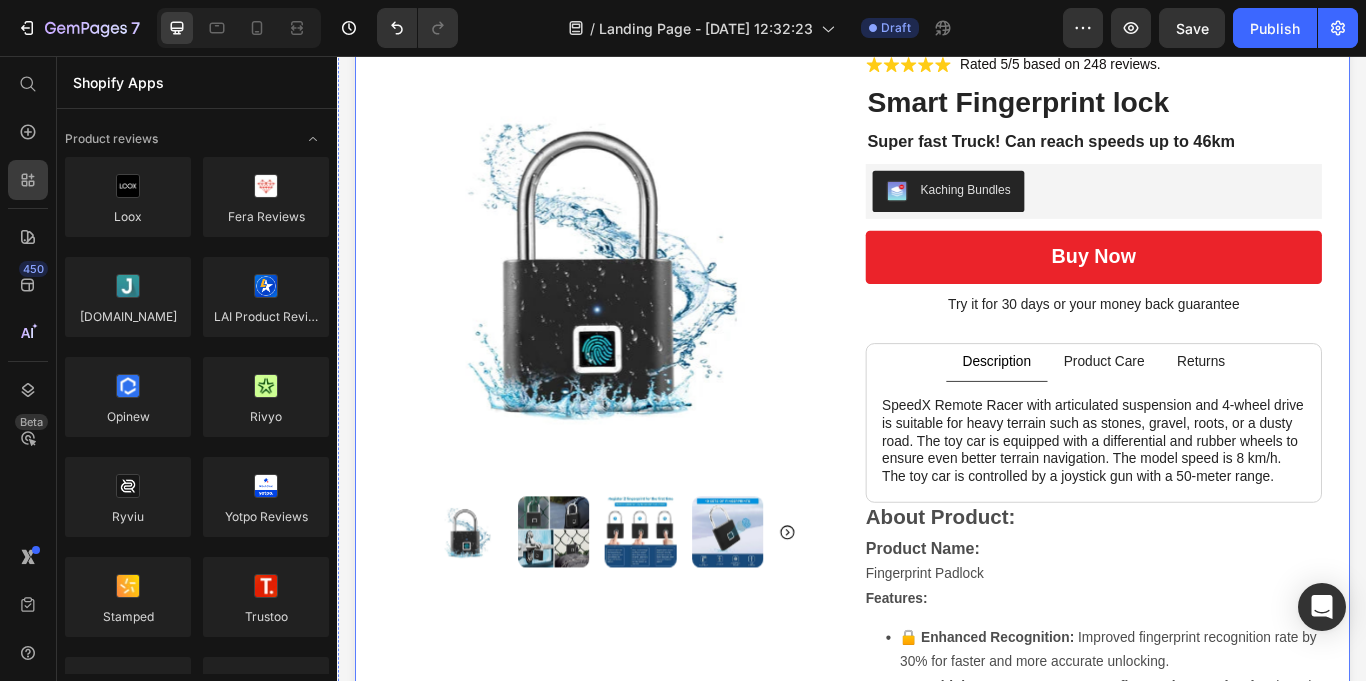 scroll, scrollTop: 0, scrollLeft: 0, axis: both 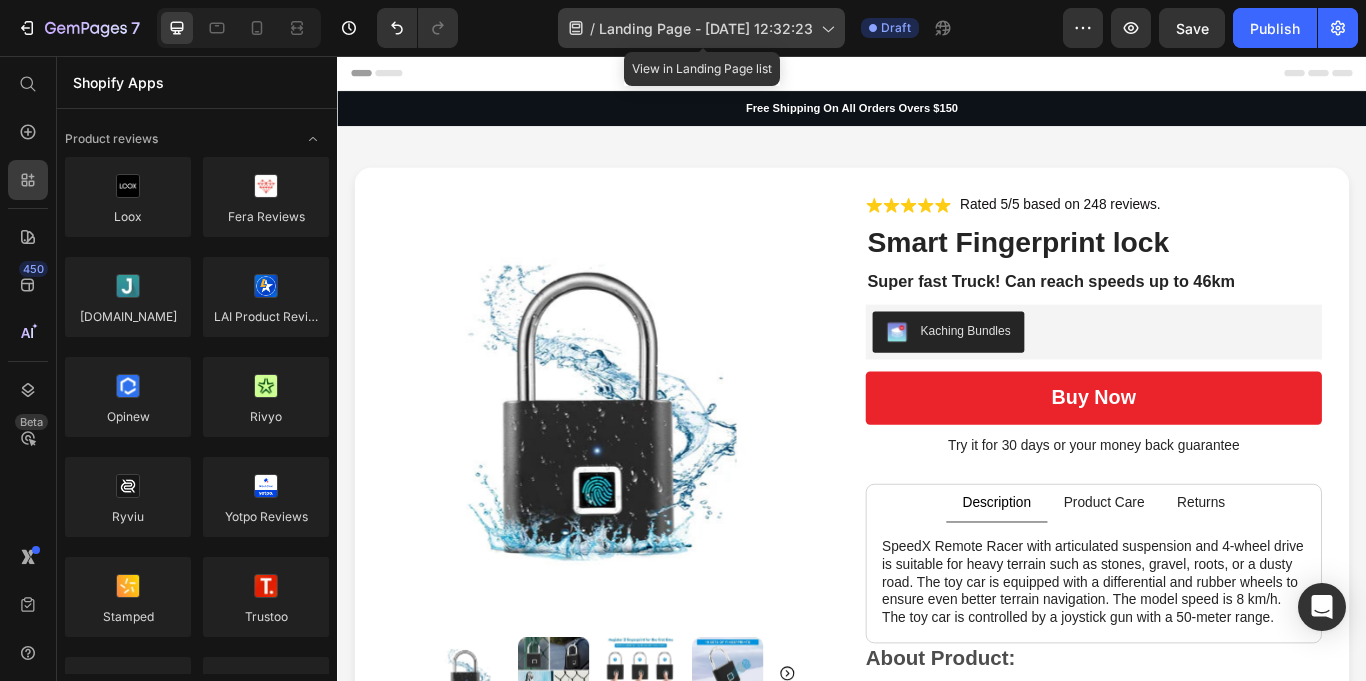 click 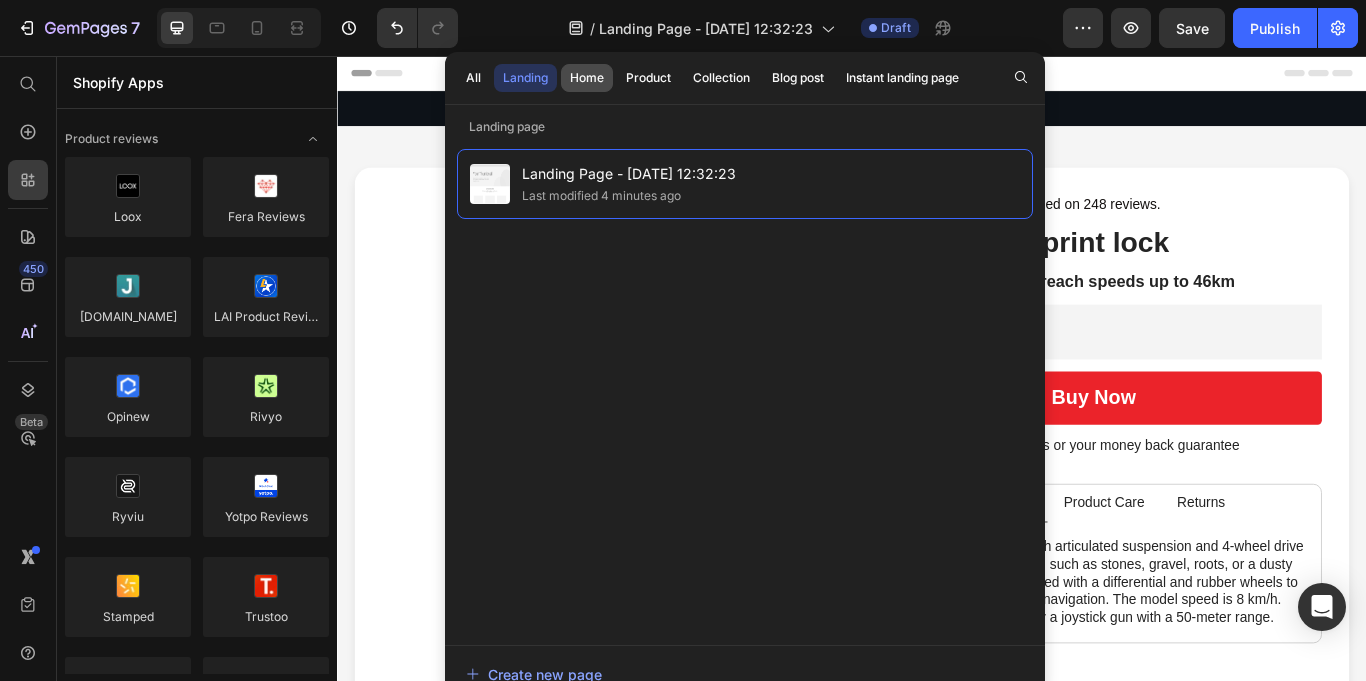 click on "Home" at bounding box center (587, 78) 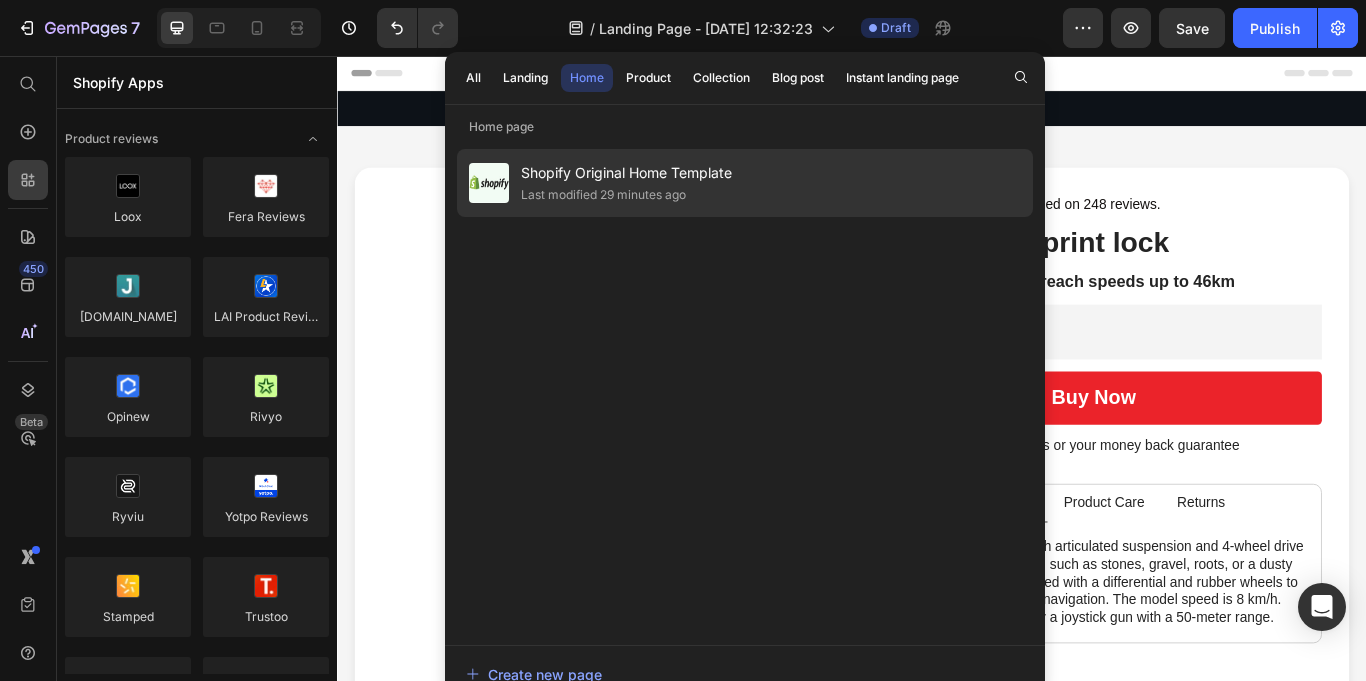 click on "Shopify Original Home Template" at bounding box center (626, 173) 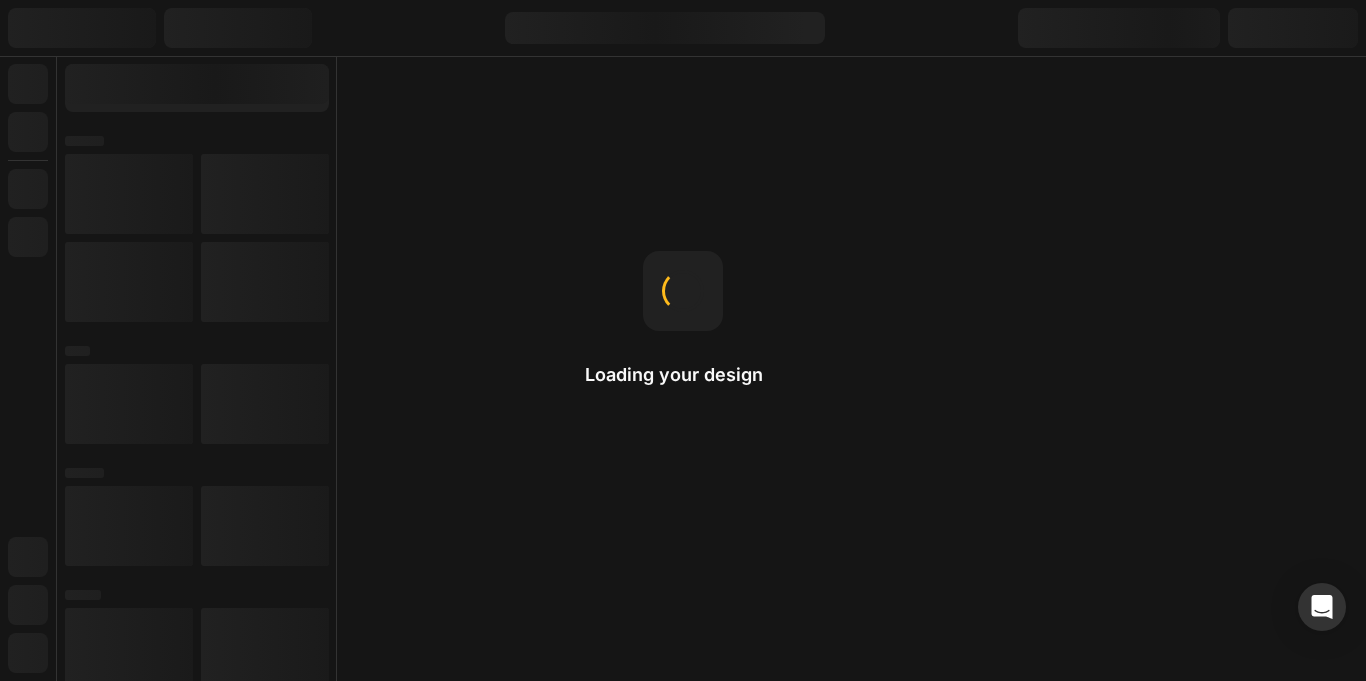 scroll, scrollTop: 0, scrollLeft: 0, axis: both 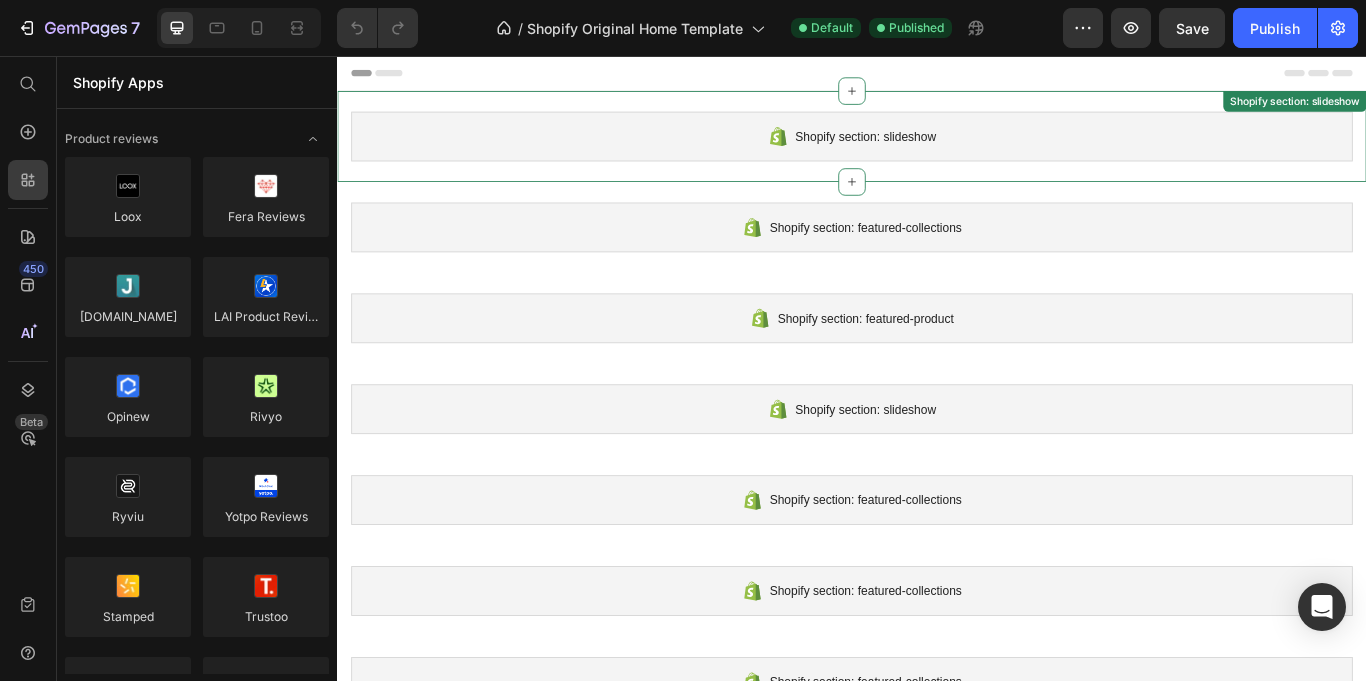 click on "Shopify section: slideshow" at bounding box center (953, 150) 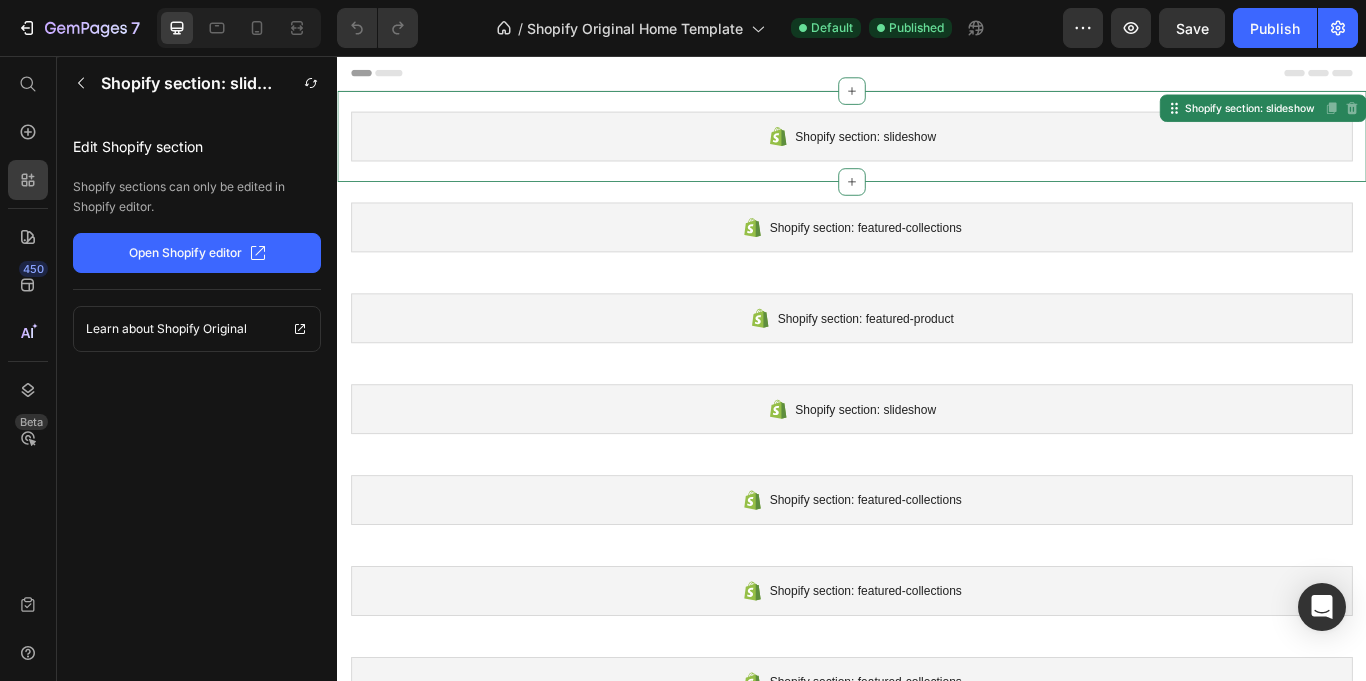 click on "Open Shopify editor" 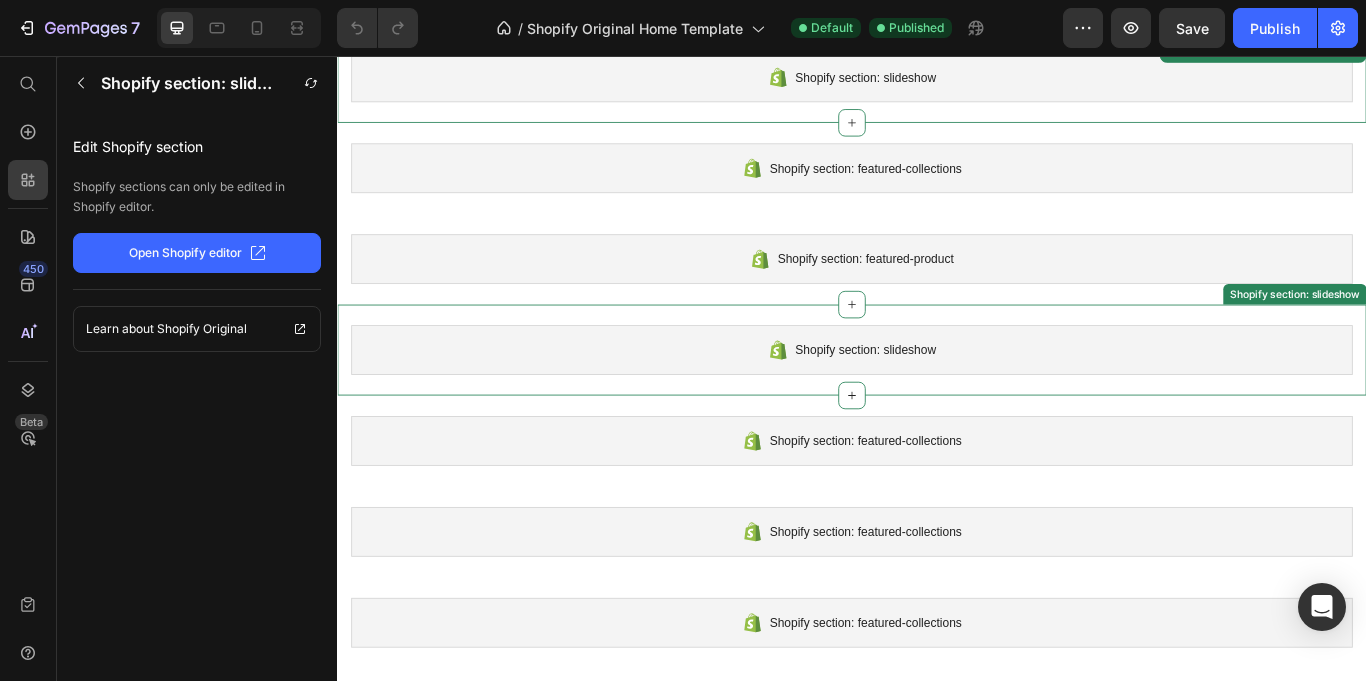 scroll, scrollTop: 0, scrollLeft: 0, axis: both 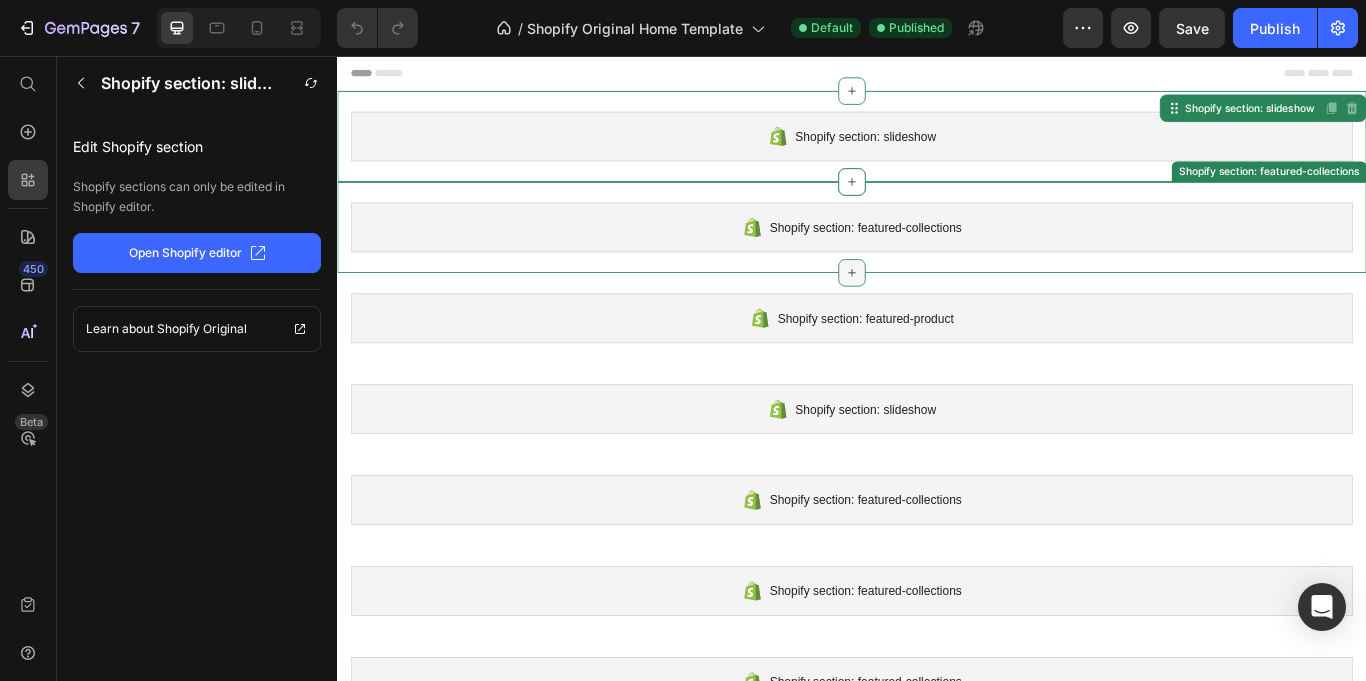 click at bounding box center [937, 309] 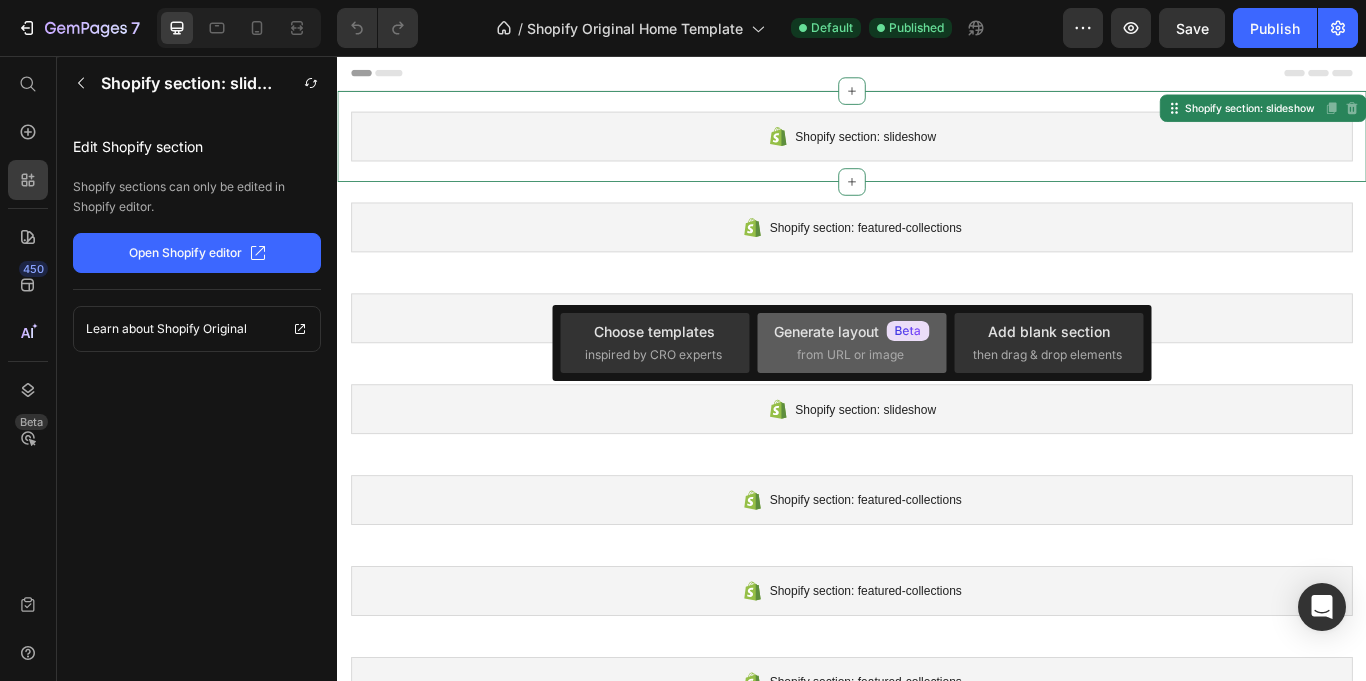 click on "Generate layout" at bounding box center (852, 331) 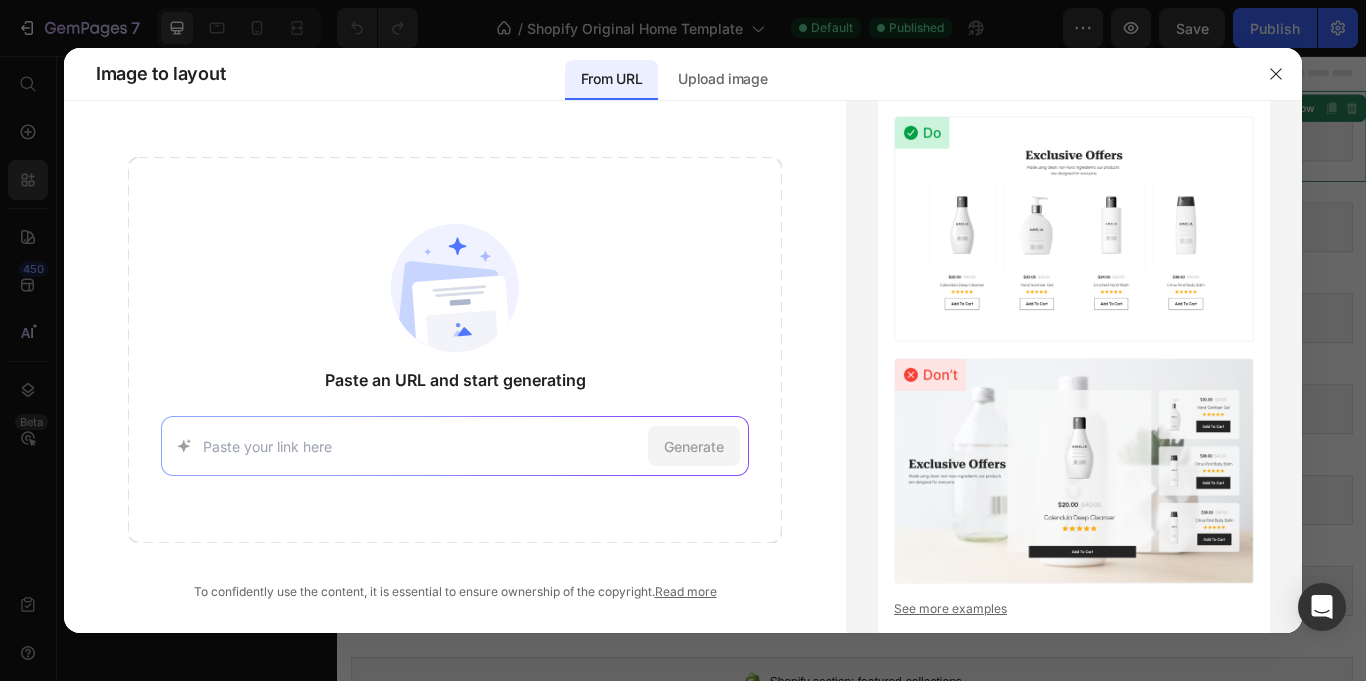 click on "Generate" at bounding box center [455, 446] 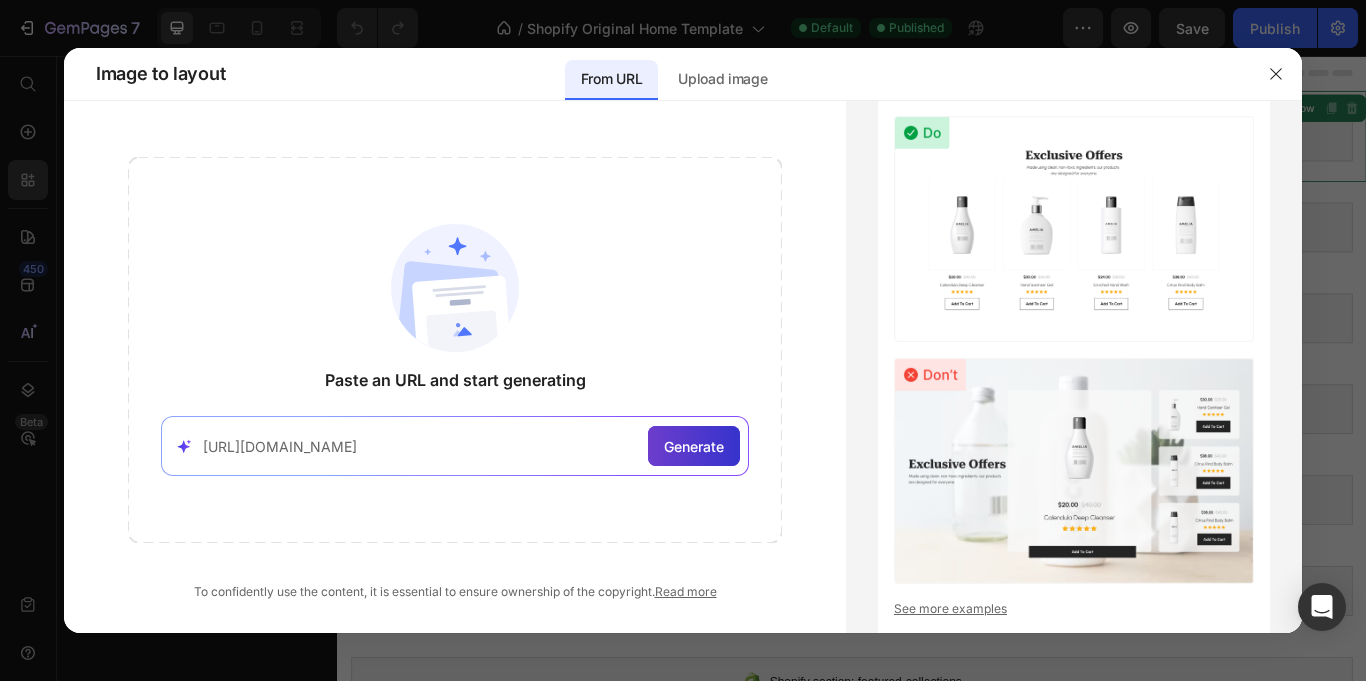 click on "Generate" 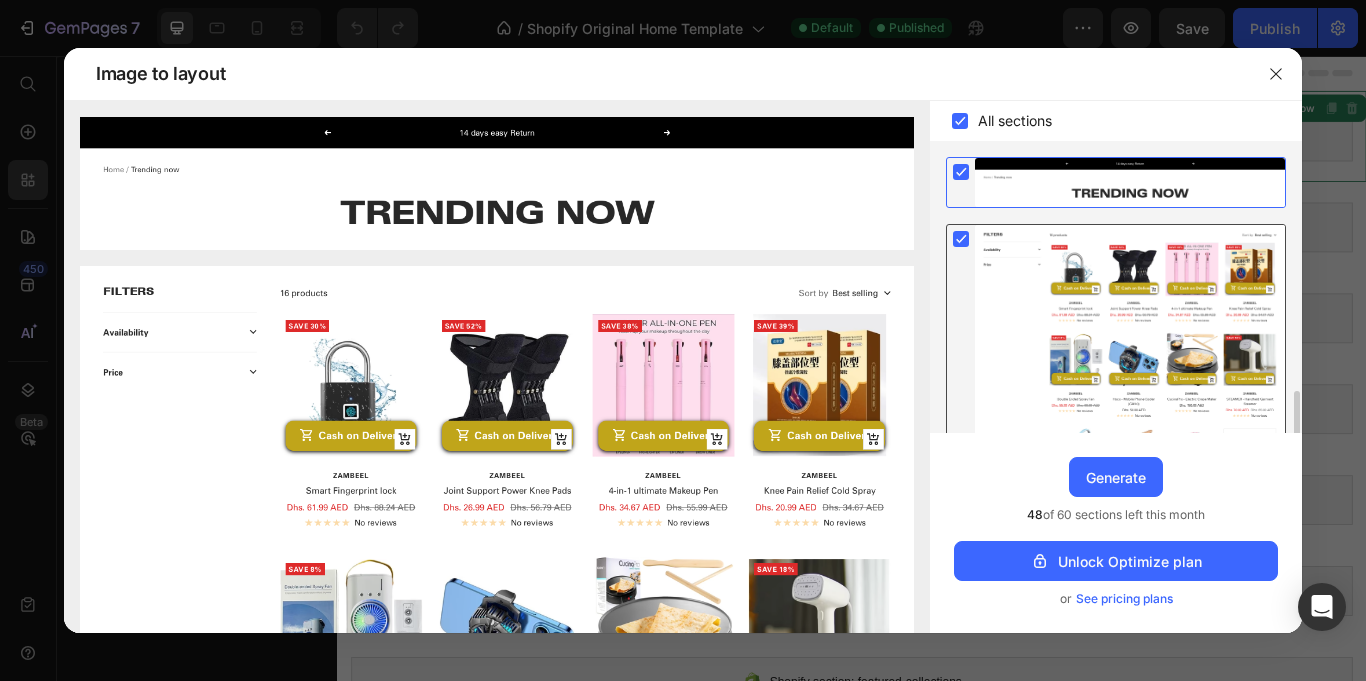 scroll, scrollTop: 164, scrollLeft: 0, axis: vertical 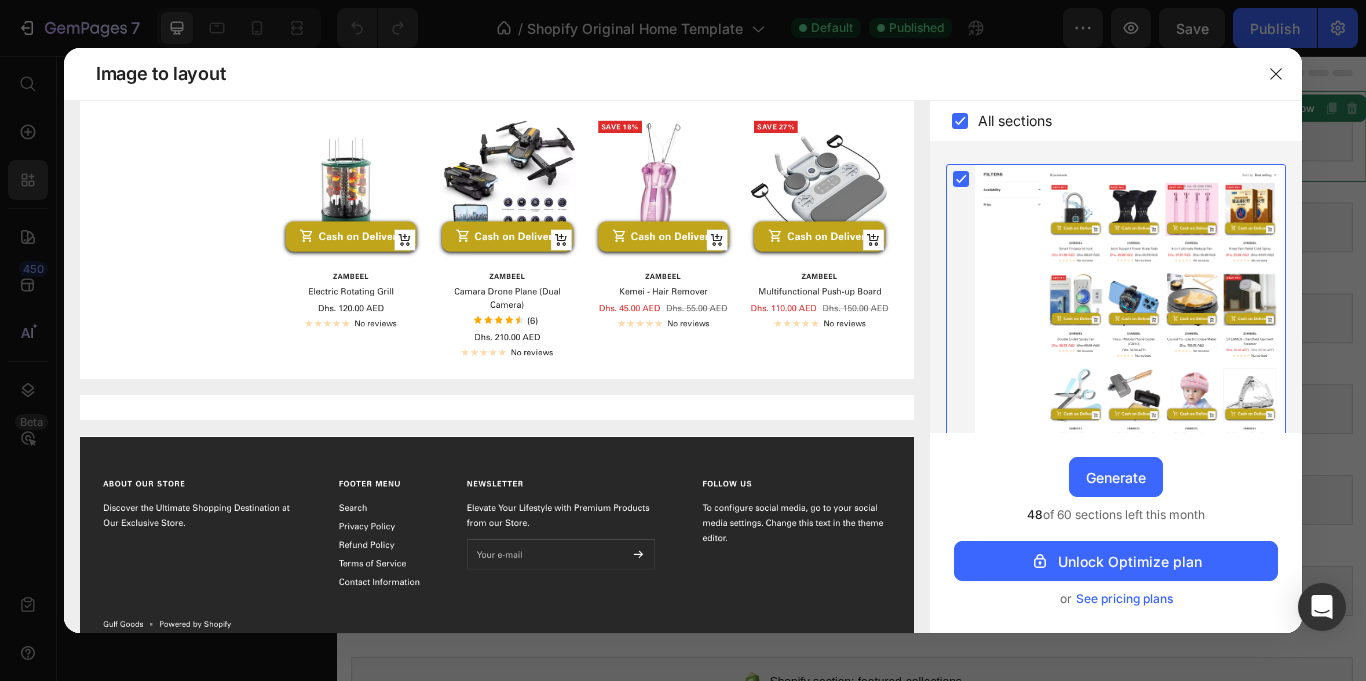 click on "Upgrade to  Optimize plan  and get unlimited generating sections and publish pages  Generate 48  of 60 sections left this month   Unlock Optimize plan   or  See pricing plans" at bounding box center (1116, 533) 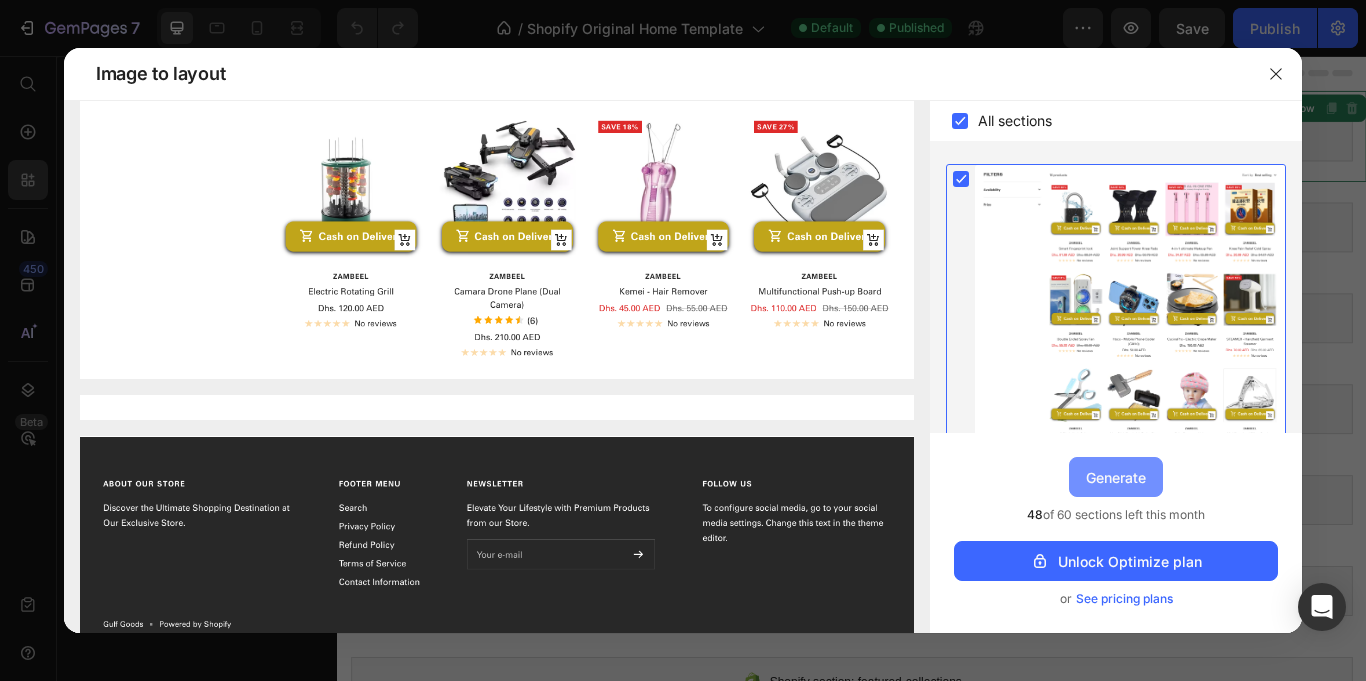 click on "Generate" at bounding box center [1116, 477] 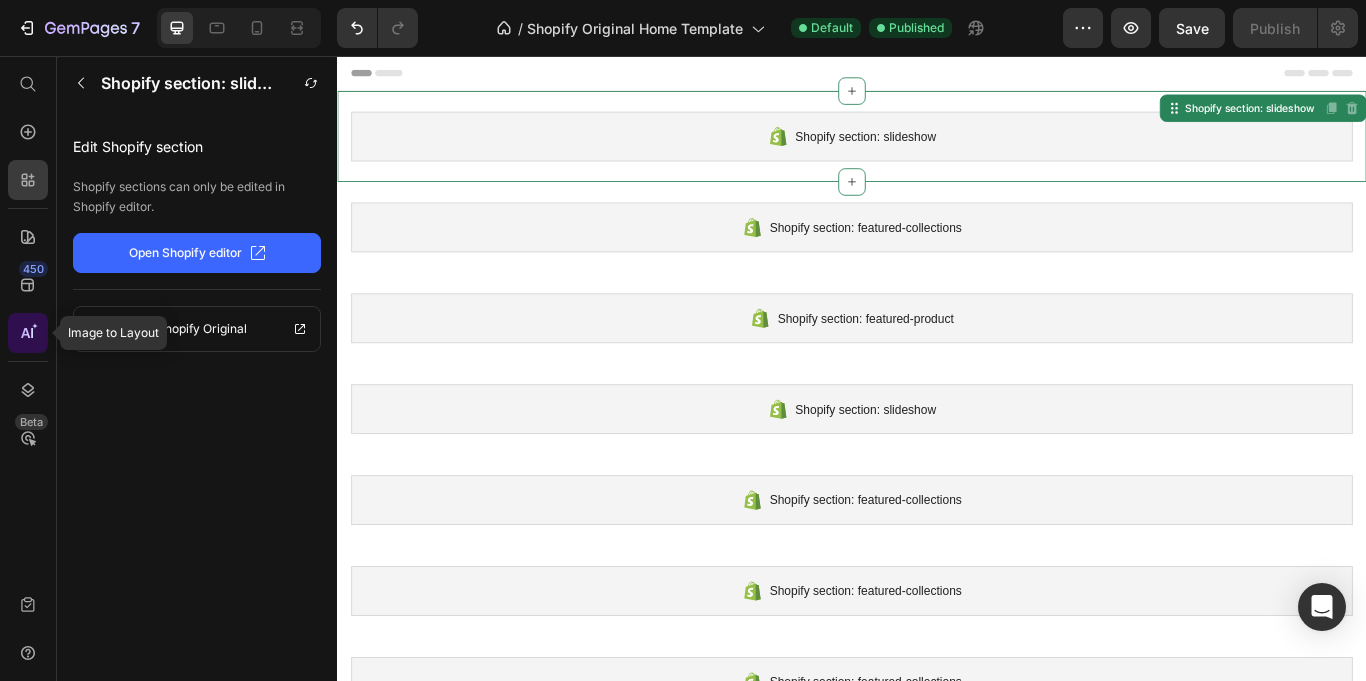 click 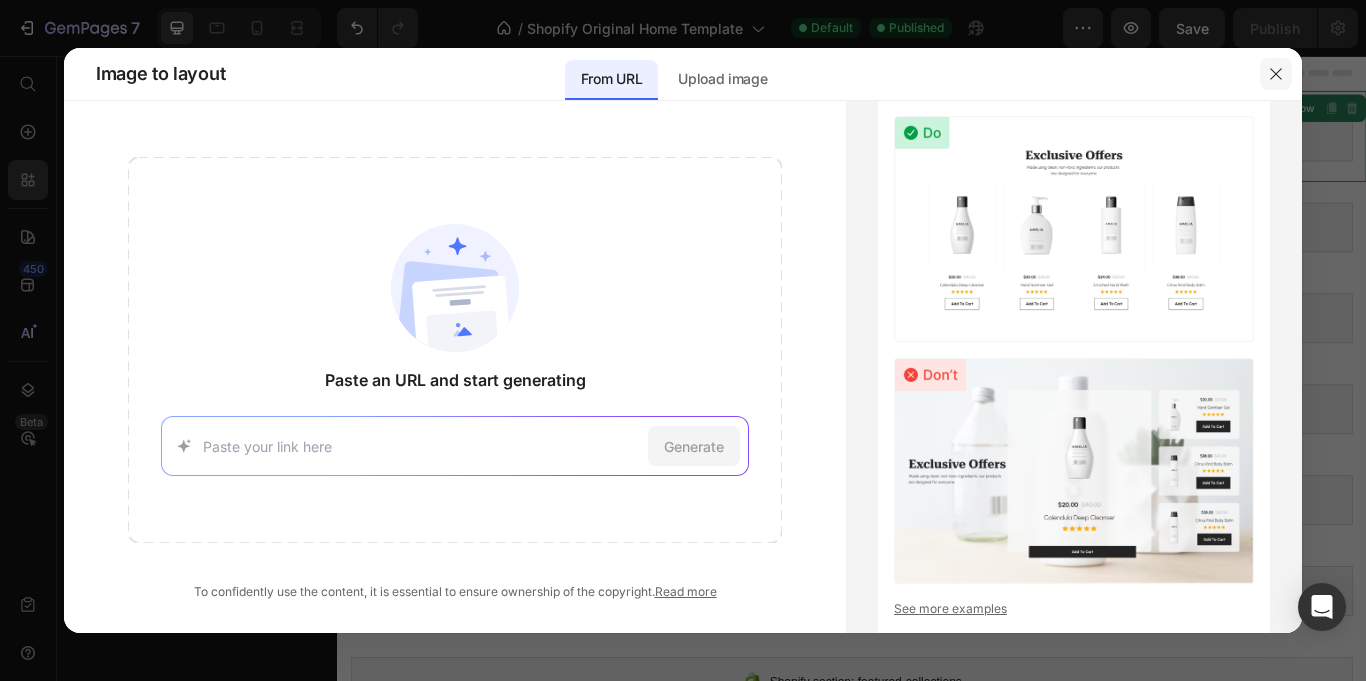 click at bounding box center (1276, 74) 